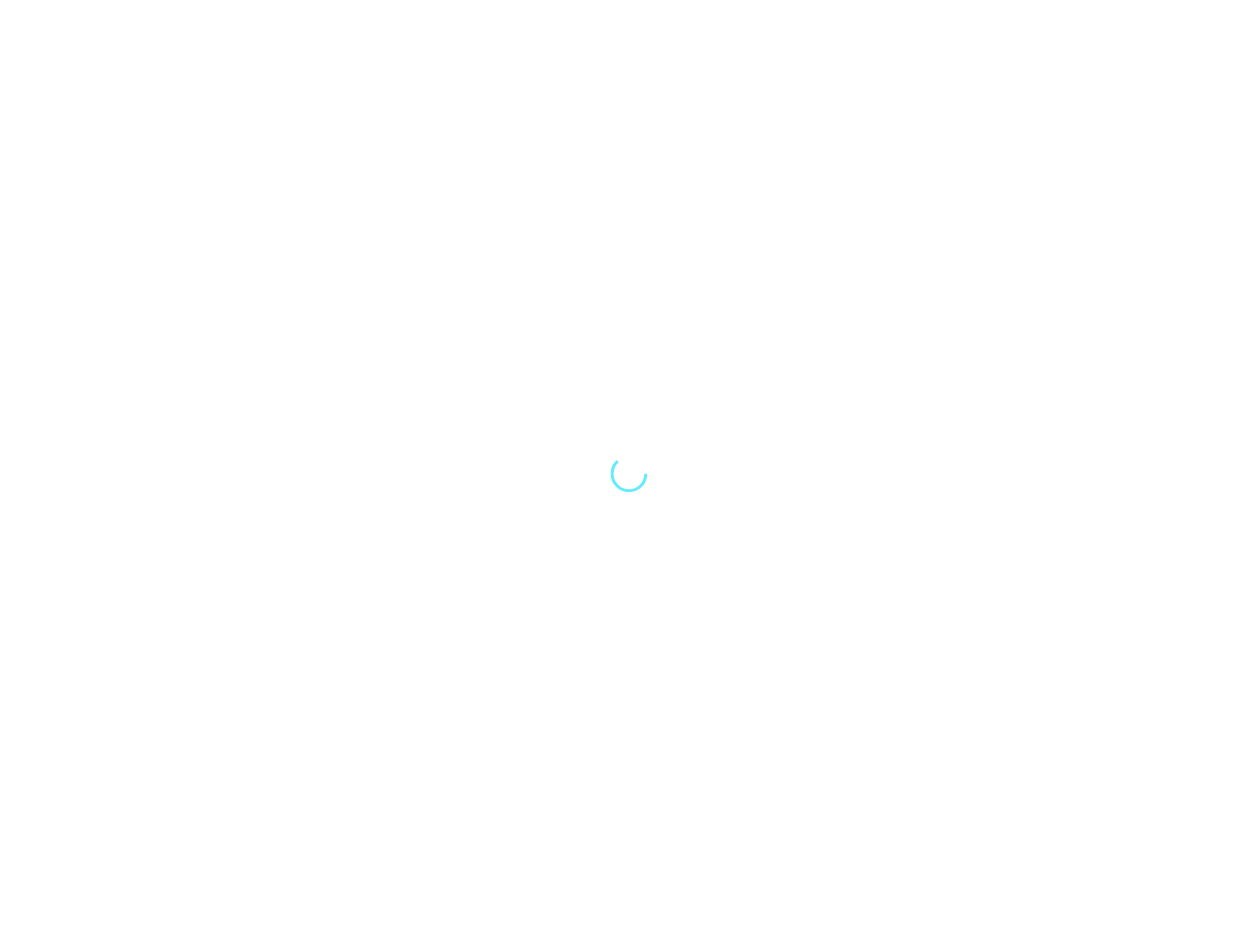 scroll, scrollTop: 0, scrollLeft: 0, axis: both 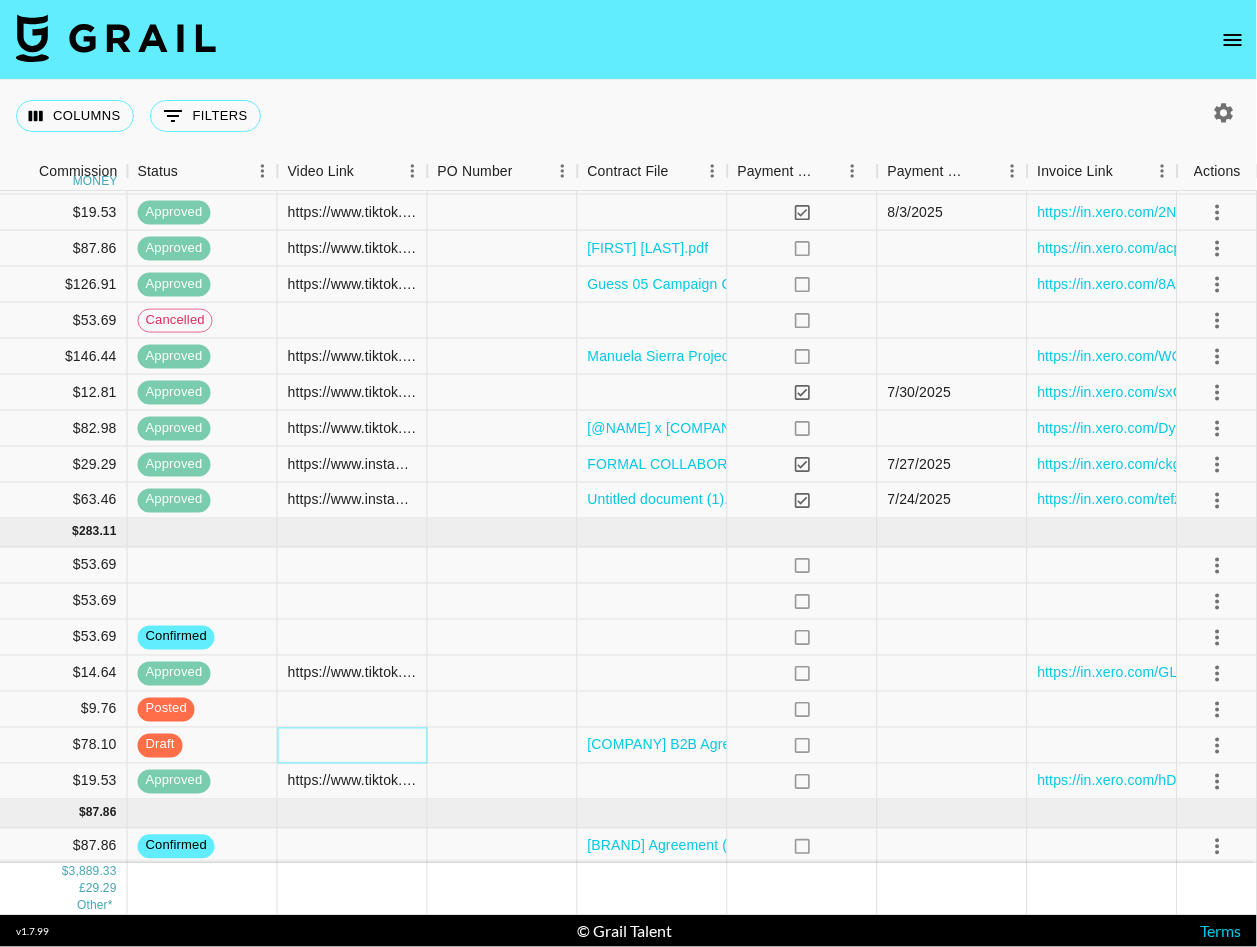 click at bounding box center [353, 745] 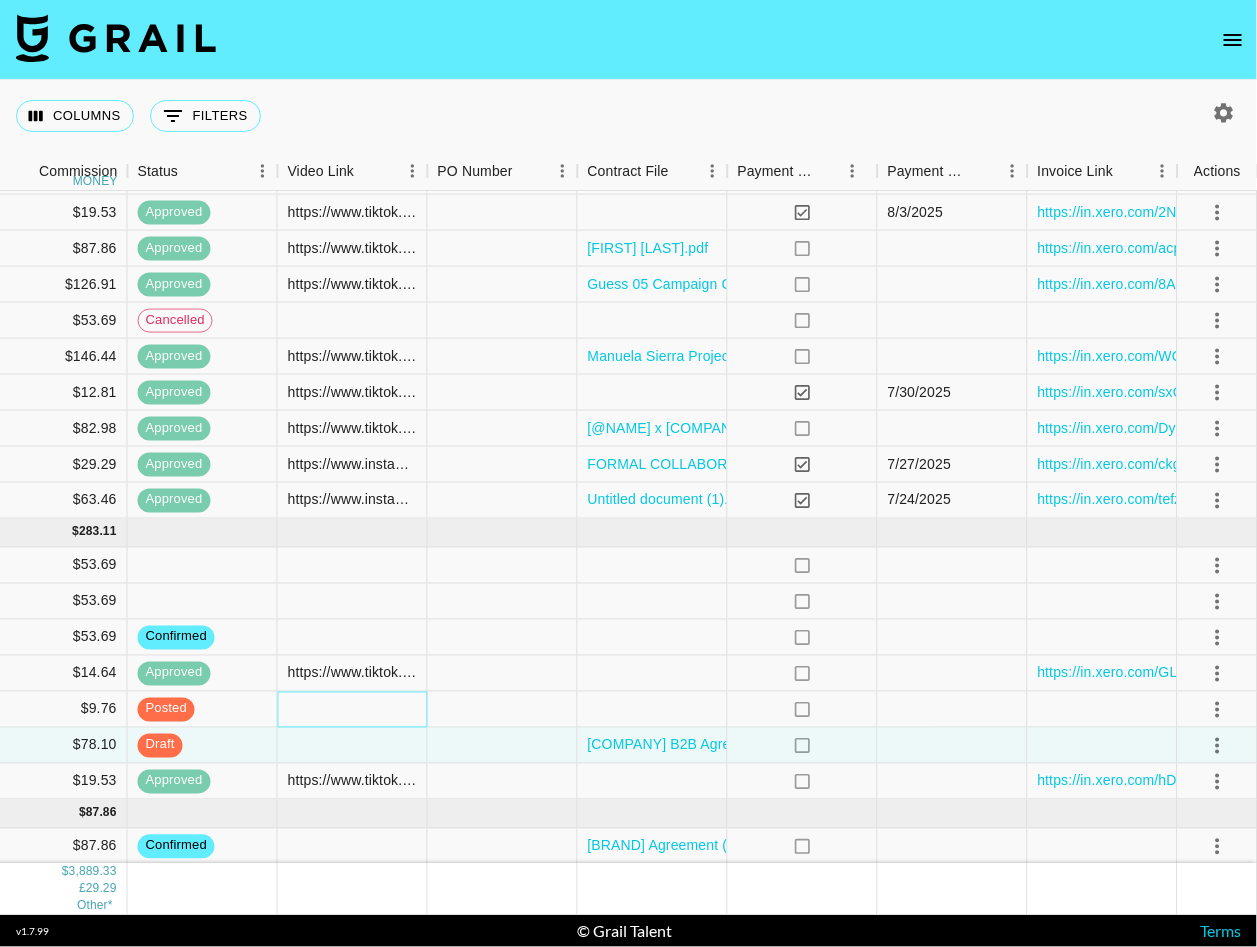click at bounding box center (353, 709) 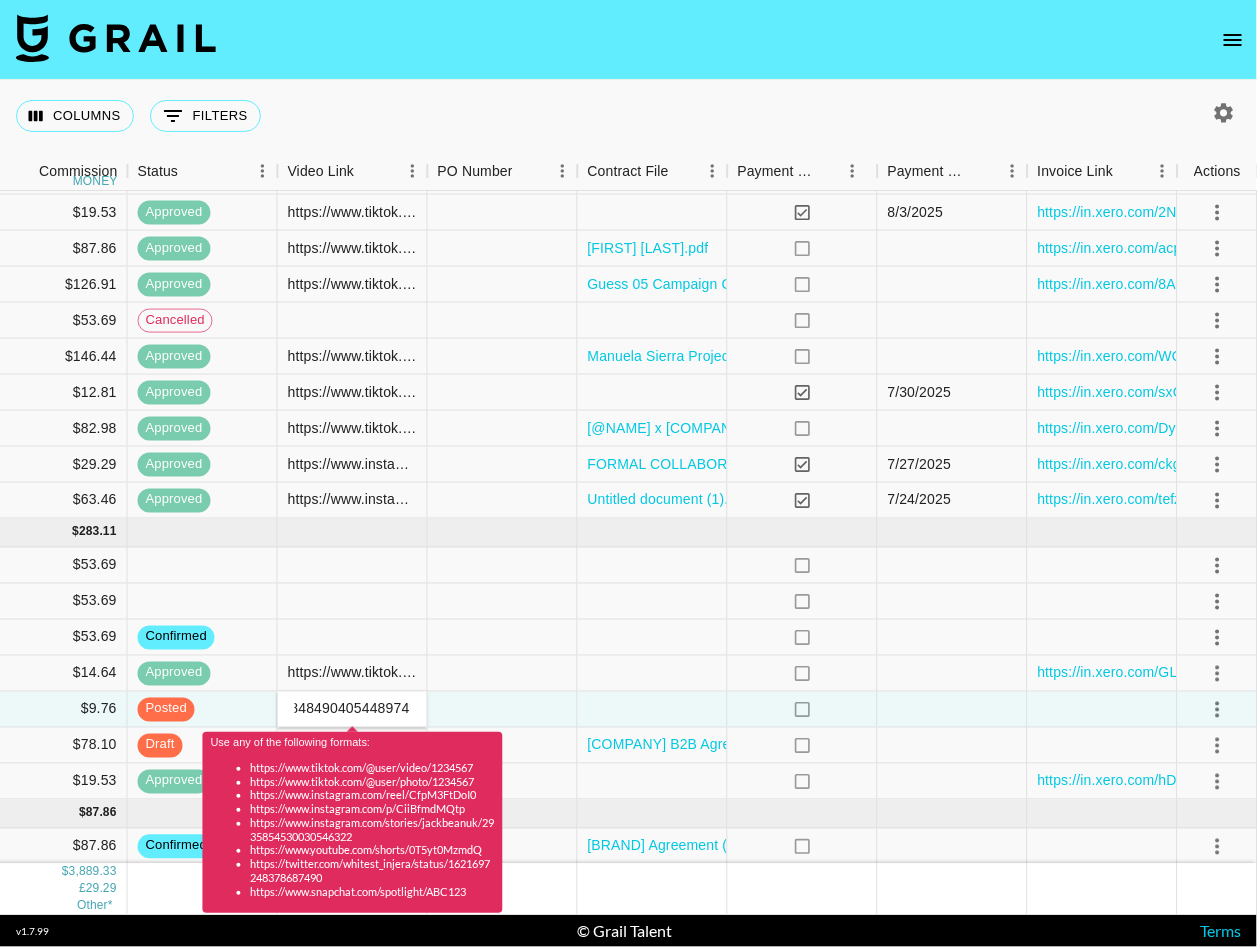scroll, scrollTop: 0, scrollLeft: 0, axis: both 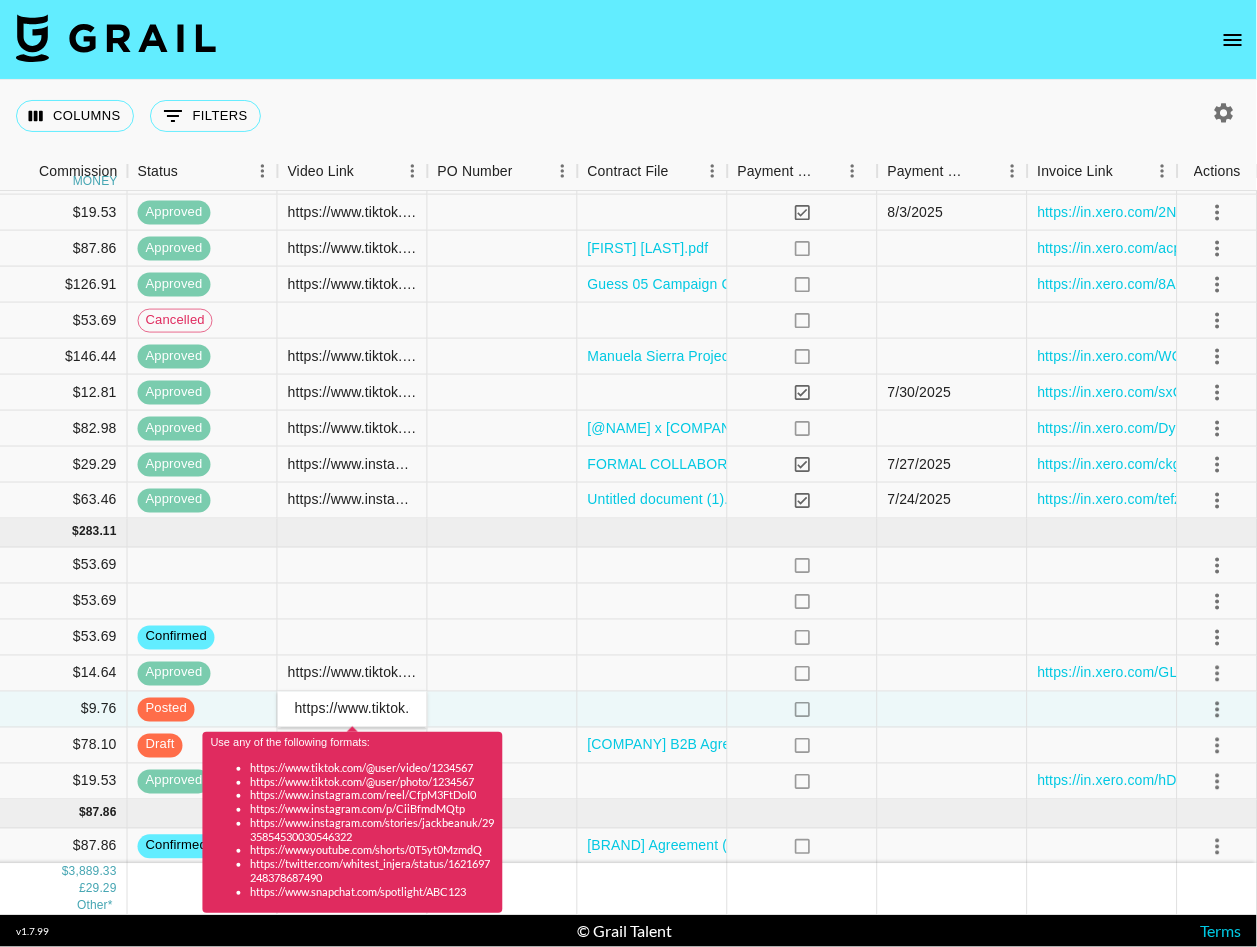 type on "https://www.tiktok.com/@gissseelee/video/7534848490405448974" 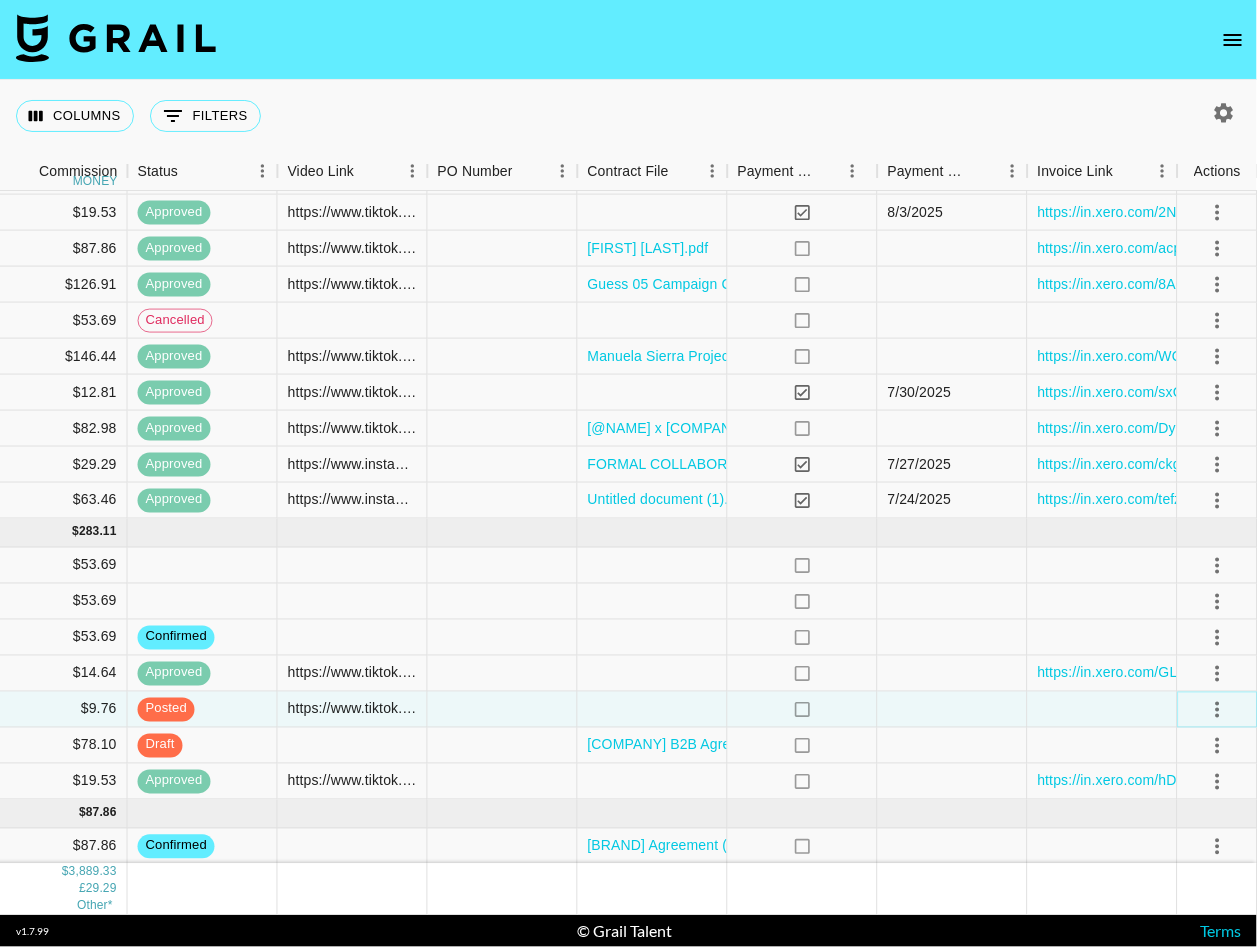 click 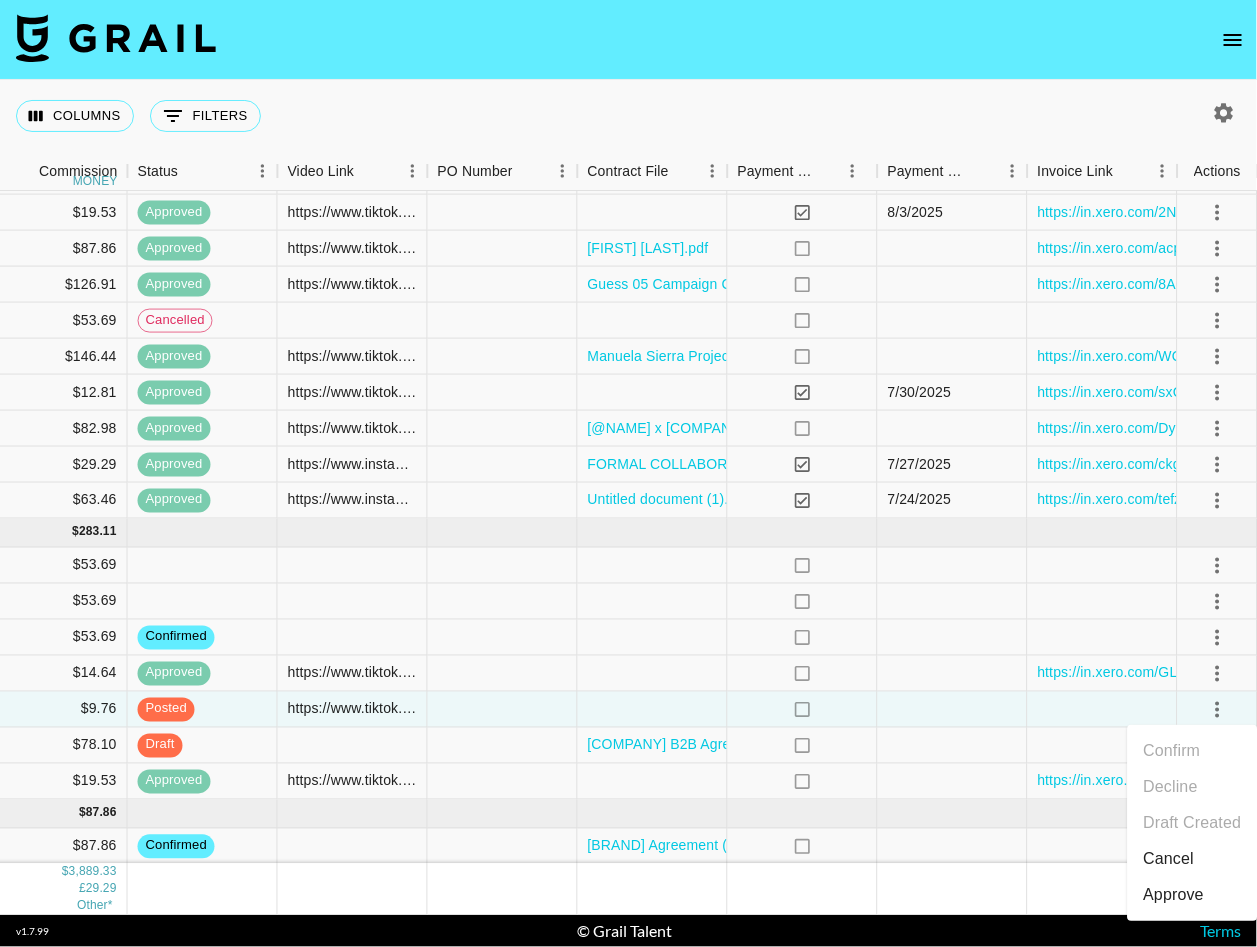 click on "Approve" at bounding box center [1174, 895] 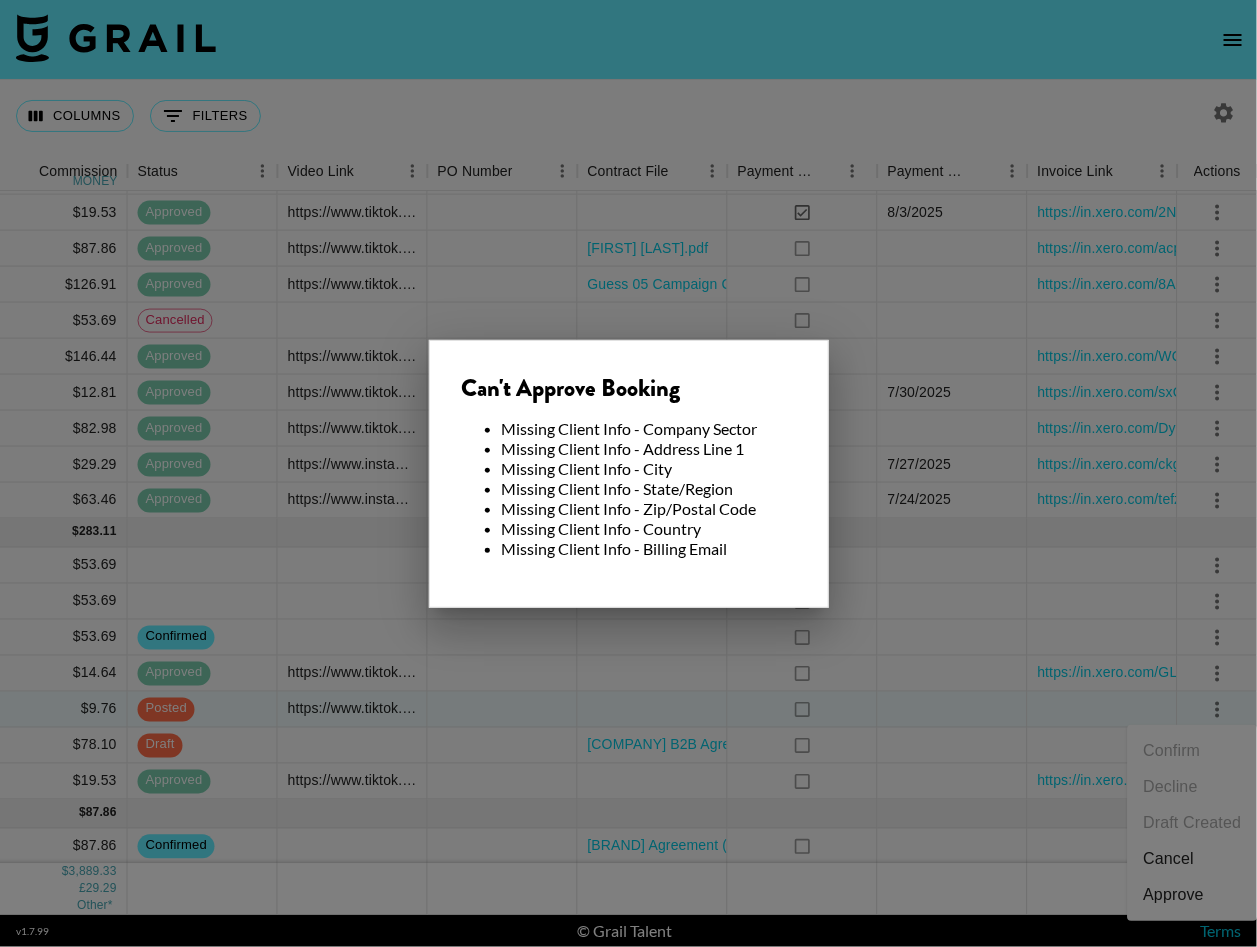 click at bounding box center (628, 473) 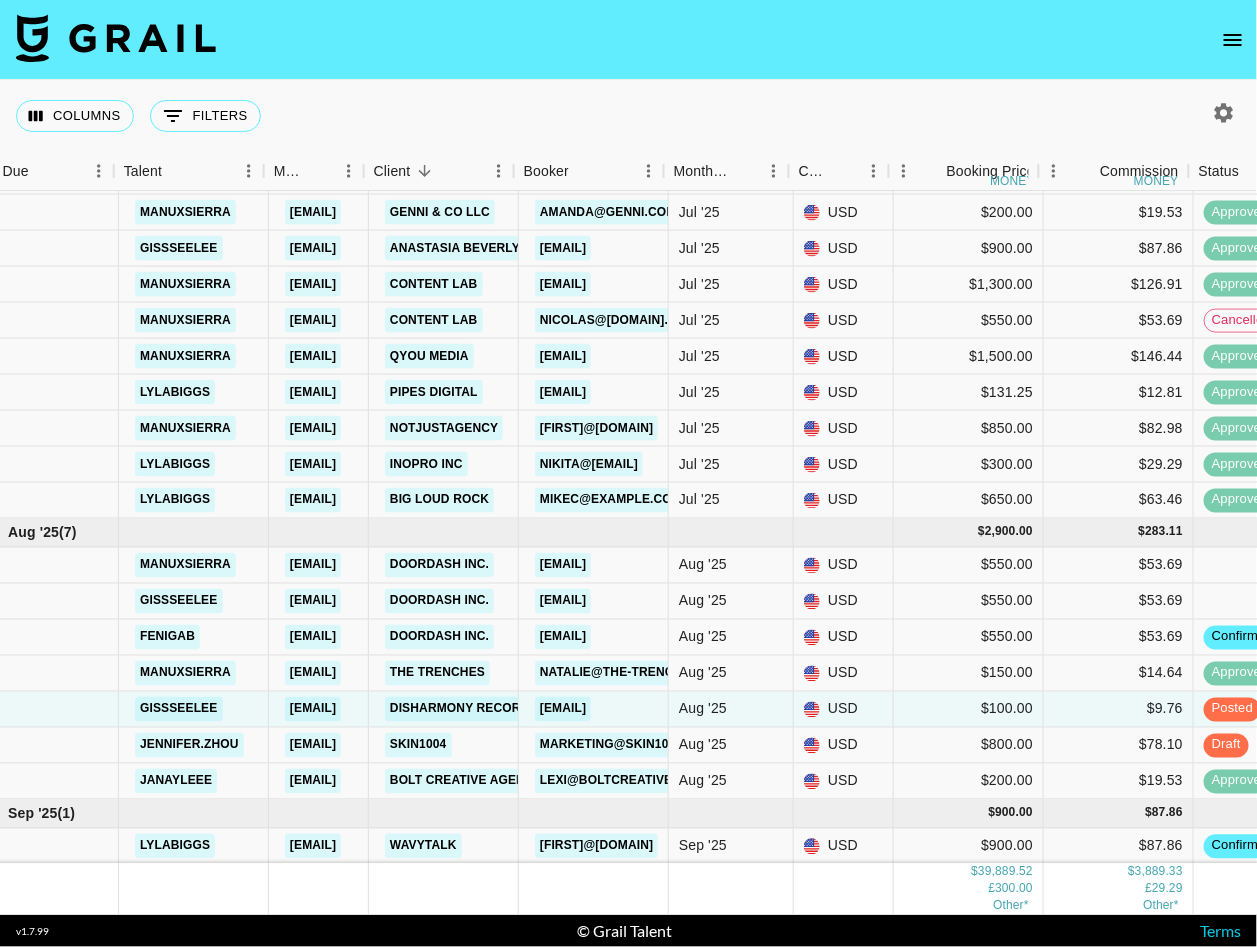 scroll, scrollTop: 1726, scrollLeft: 51, axis: both 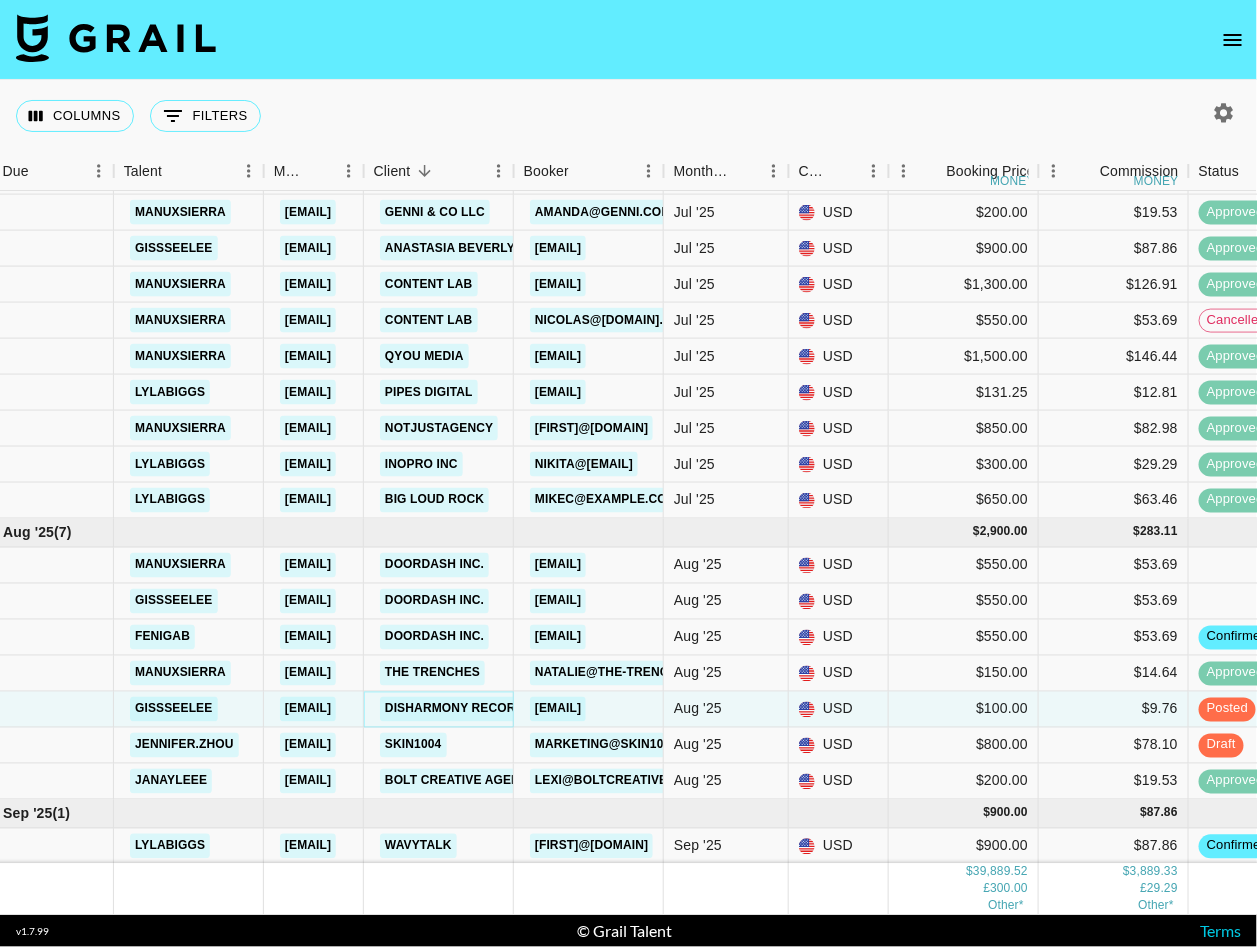 click on "Disharmony Records" at bounding box center [459, 708] 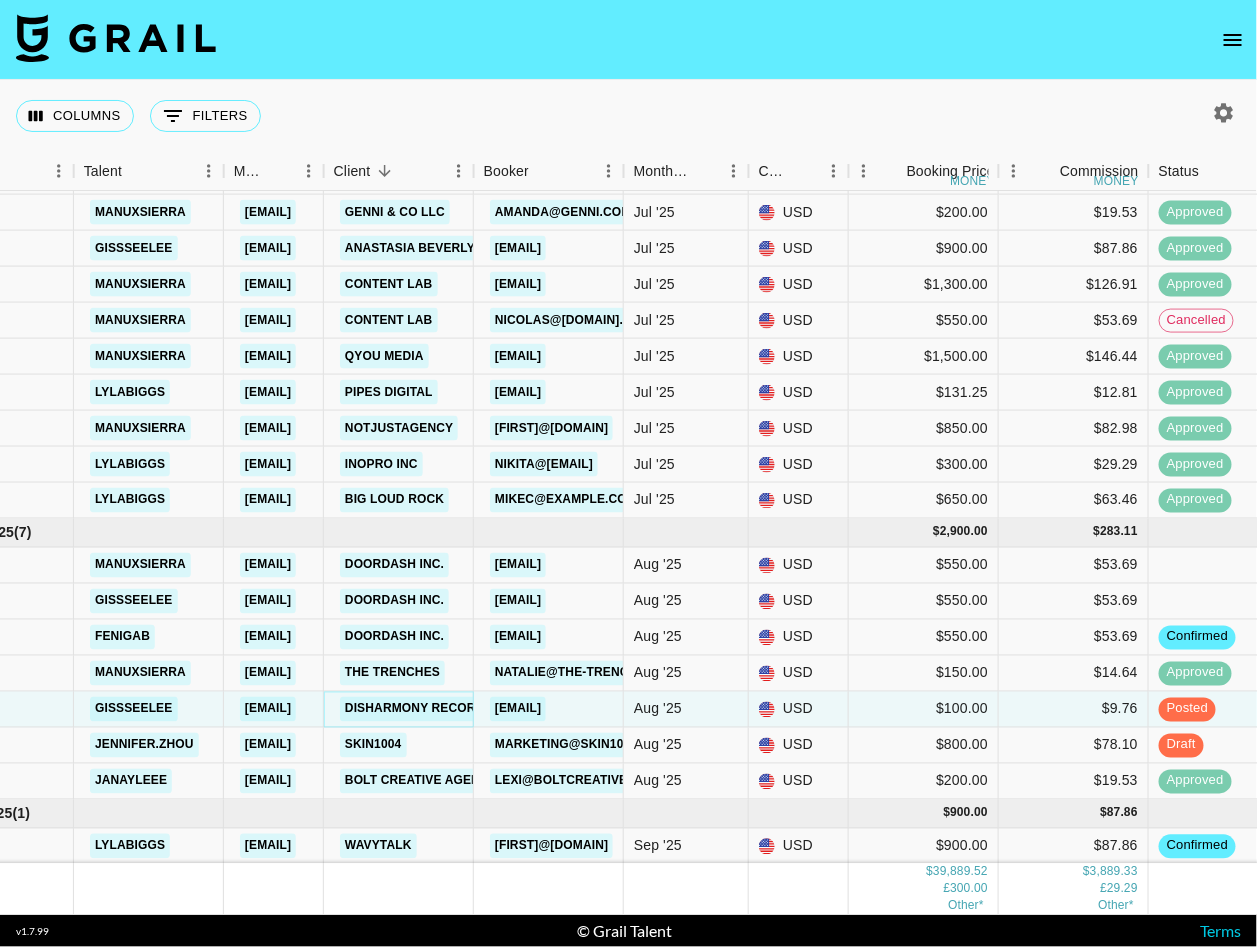 scroll, scrollTop: 1726, scrollLeft: 0, axis: vertical 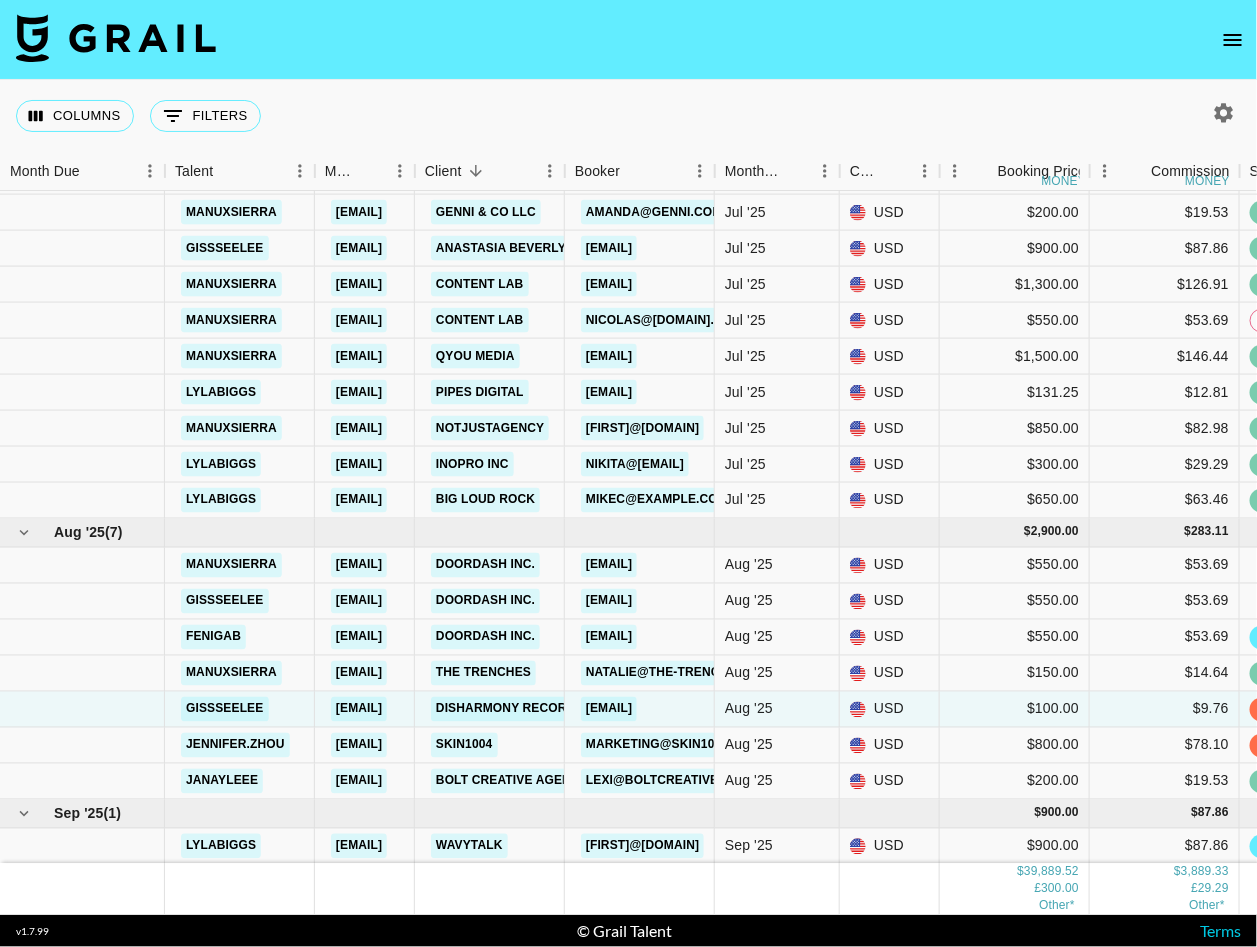 click 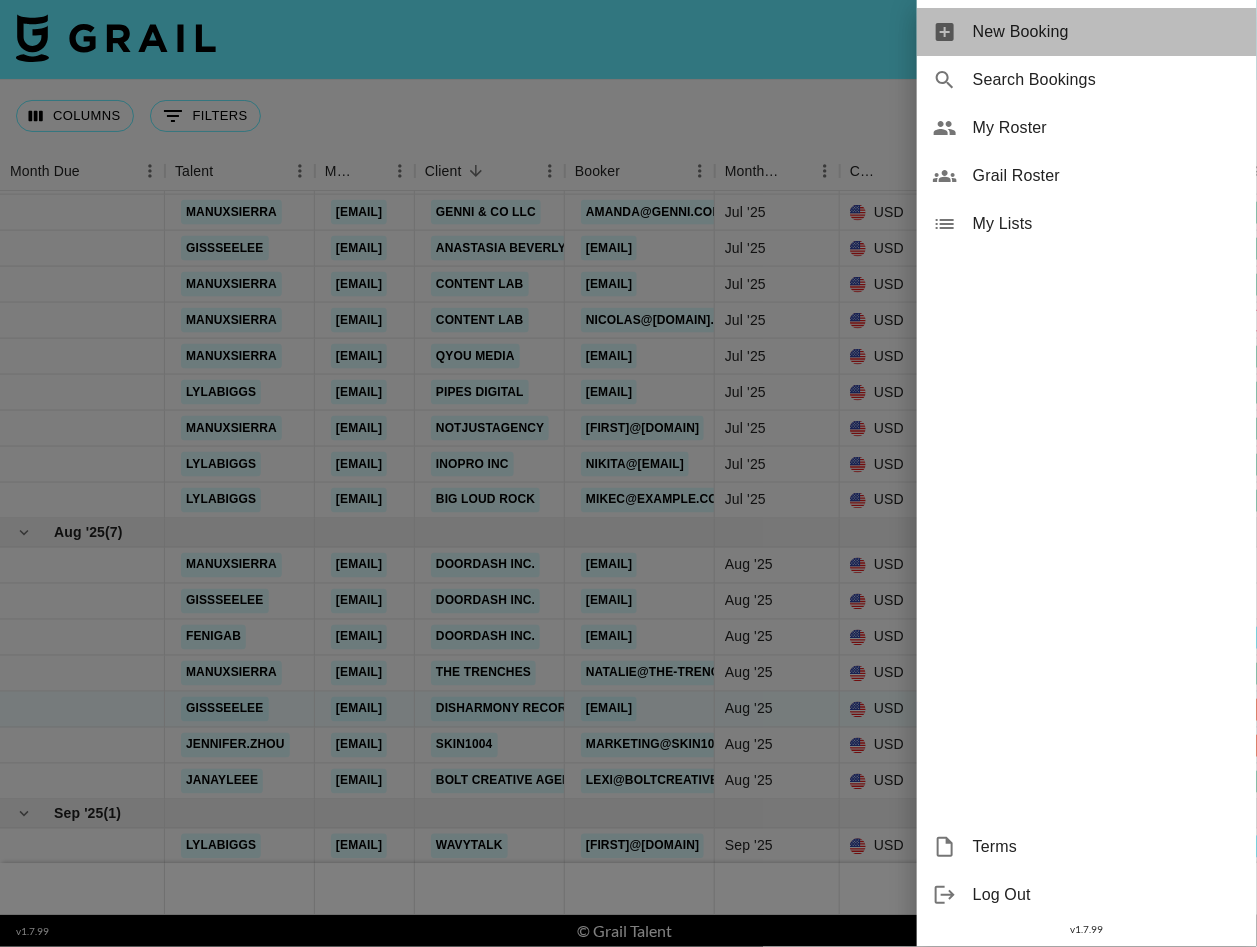 click on "New Booking" at bounding box center (1087, 32) 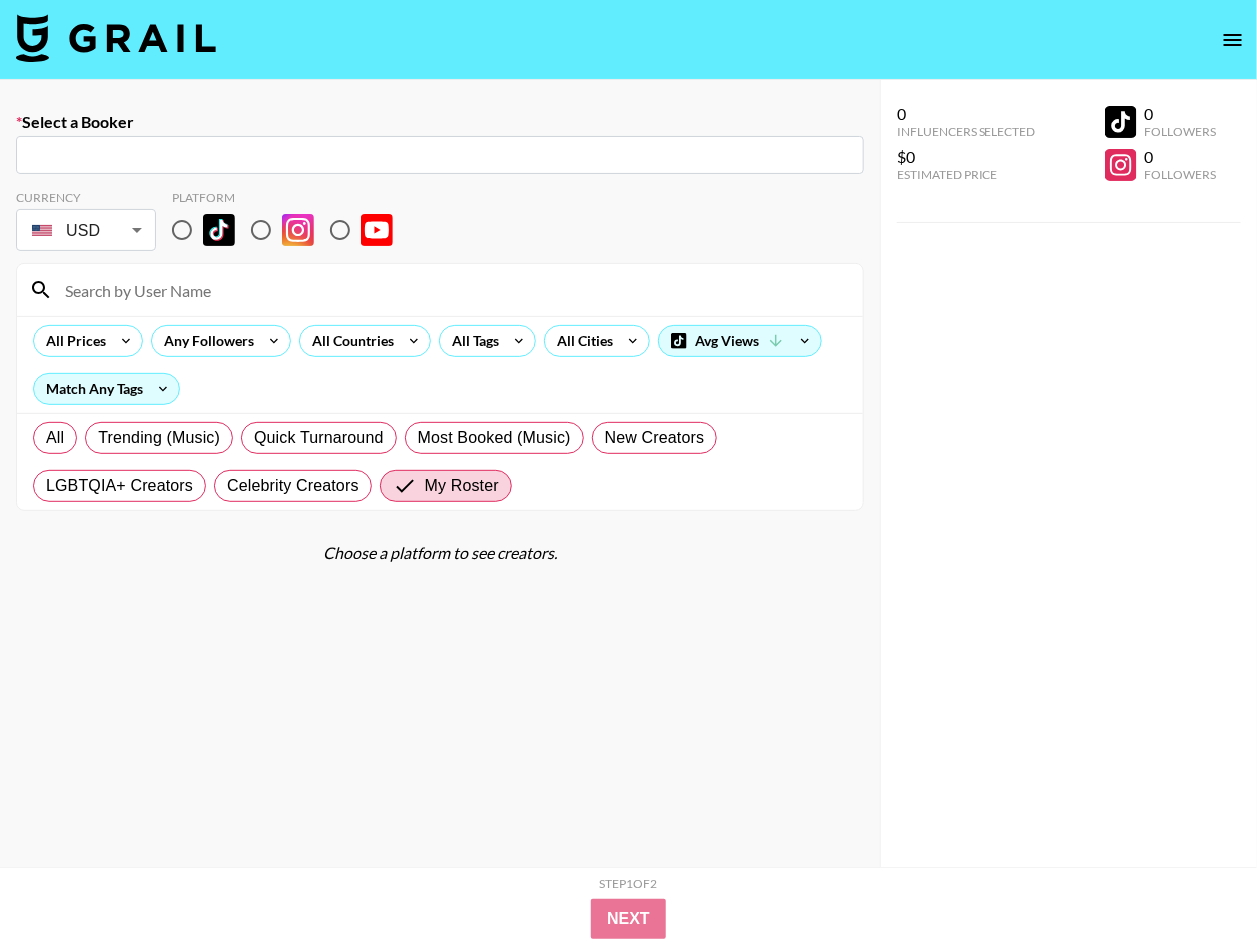 click at bounding box center (440, 155) 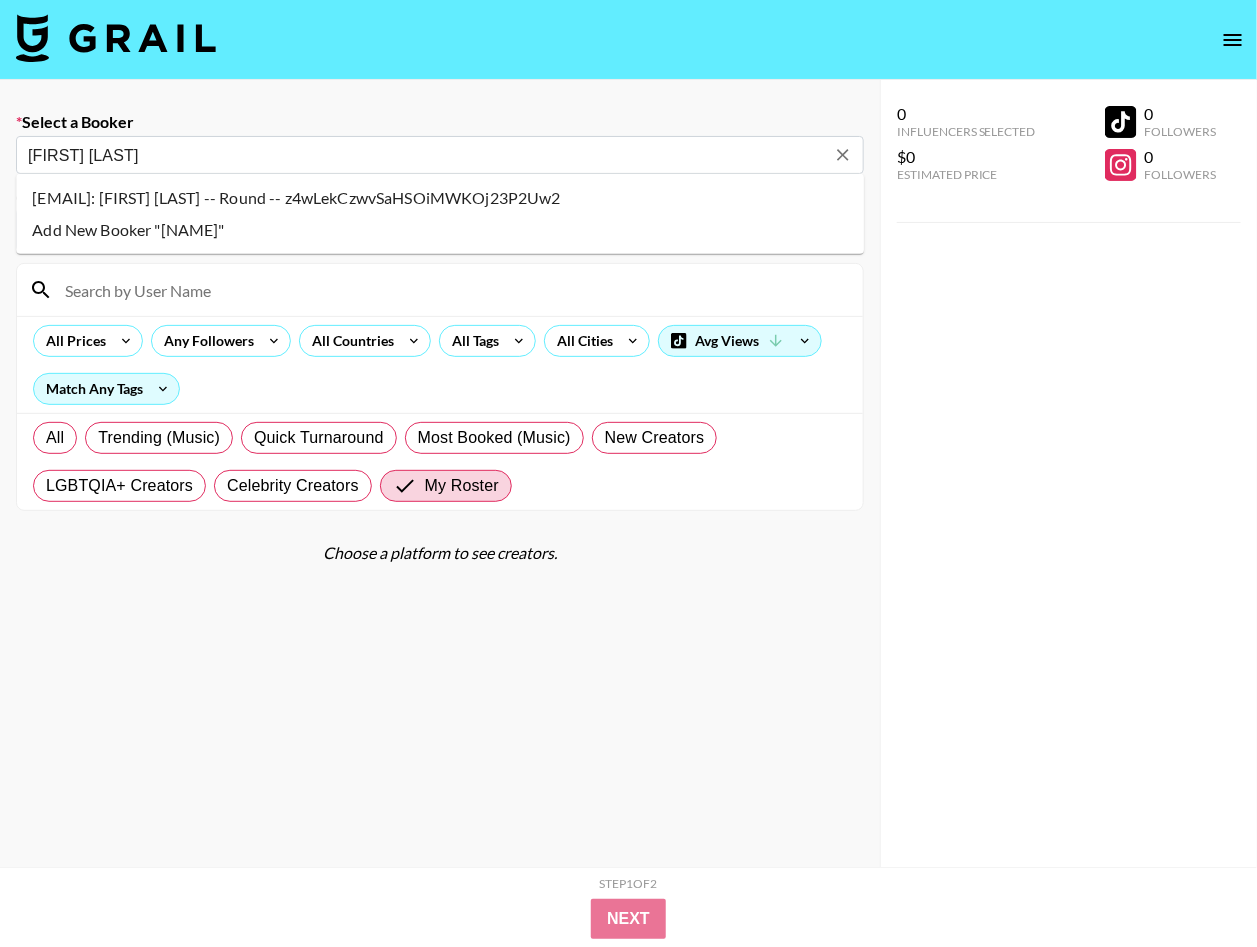 click on "[EMAIL]: [FIRST] [LAST] -- Round -- z4wLekCzwvSaHSOiMWKOj23P2Uw2" at bounding box center [440, 198] 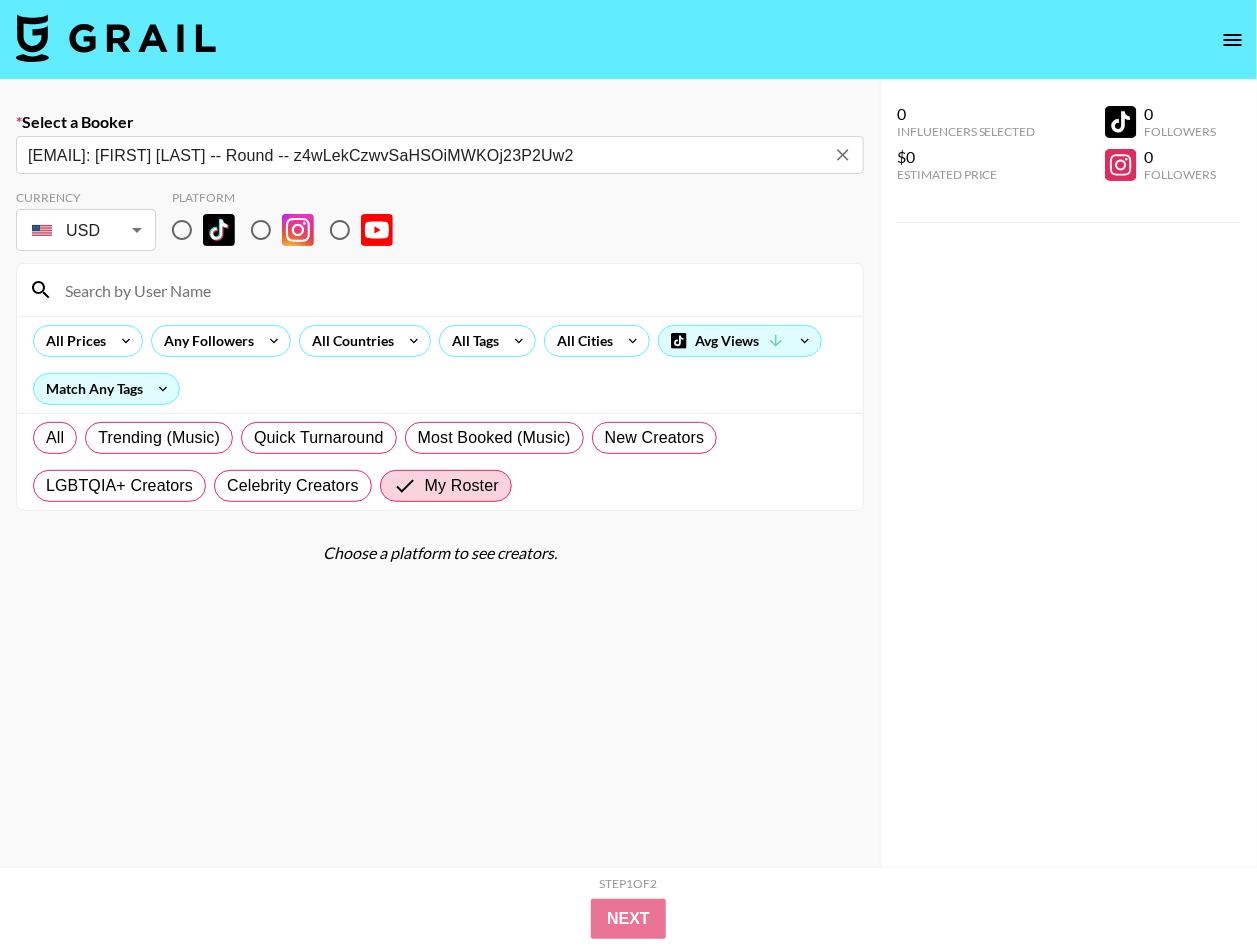type on "[EMAIL]: [FIRST] [LAST] -- Round -- z4wLekCzwvSaHSOiMWKOj23P2Uw2" 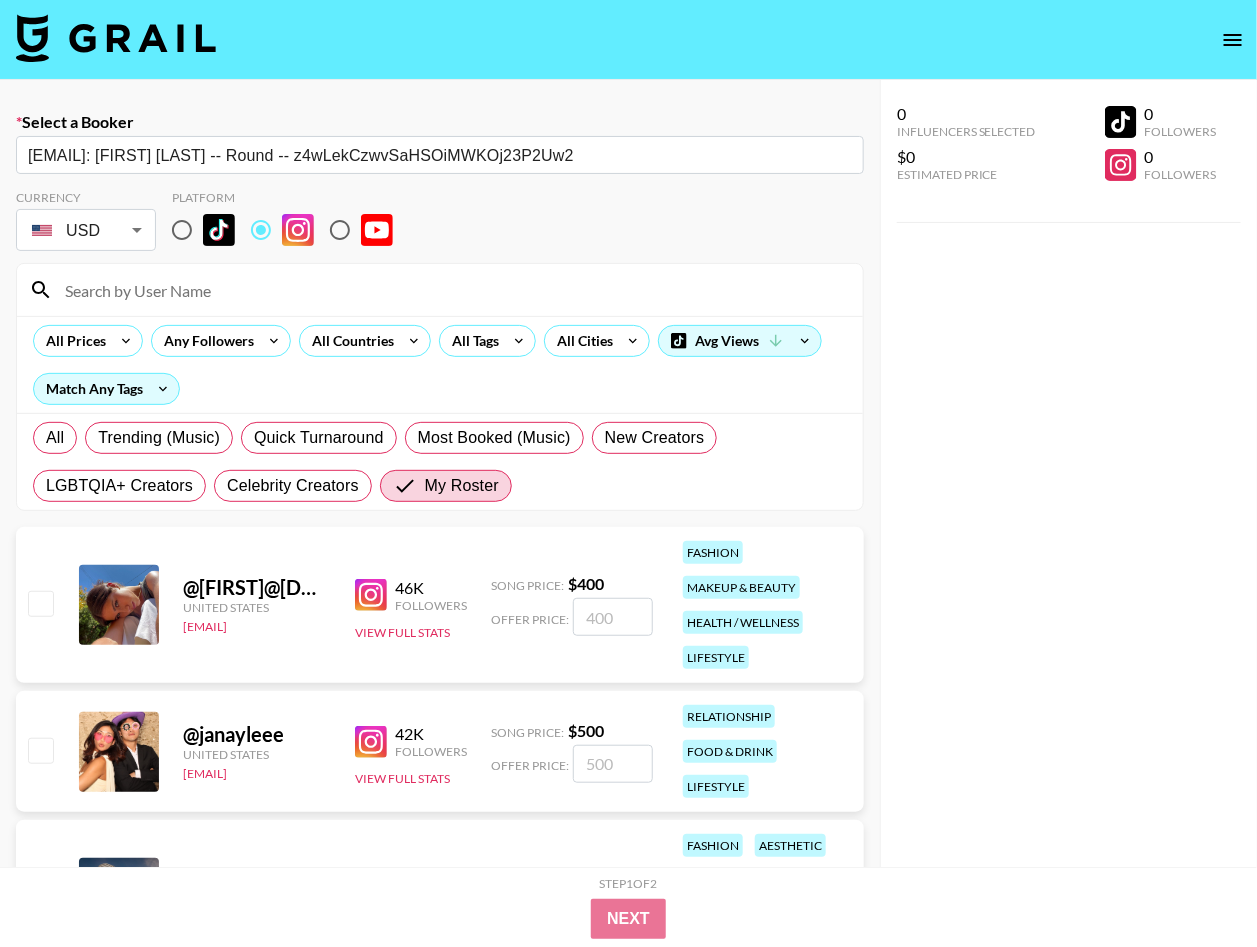 click at bounding box center [452, 290] 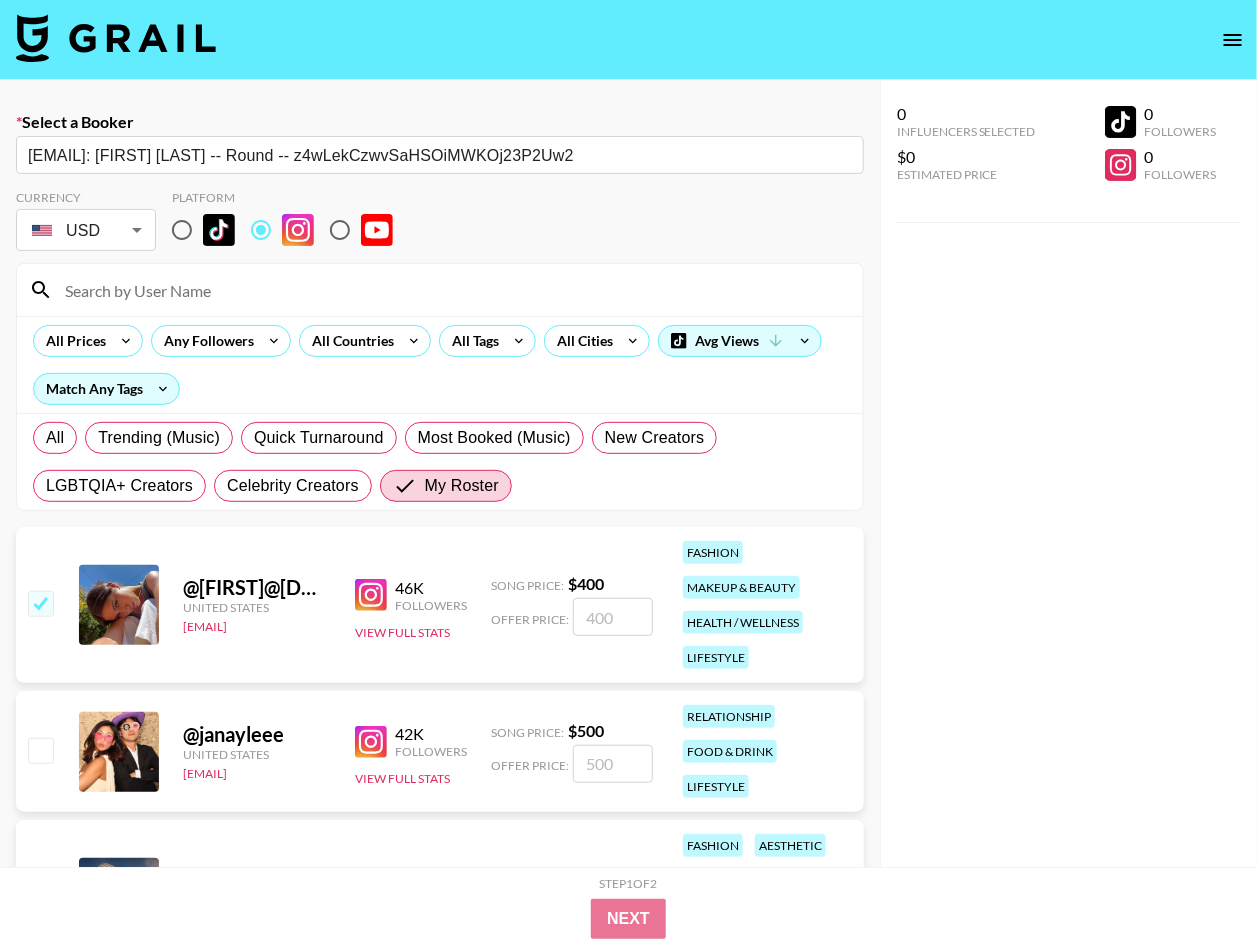 checkbox on "true" 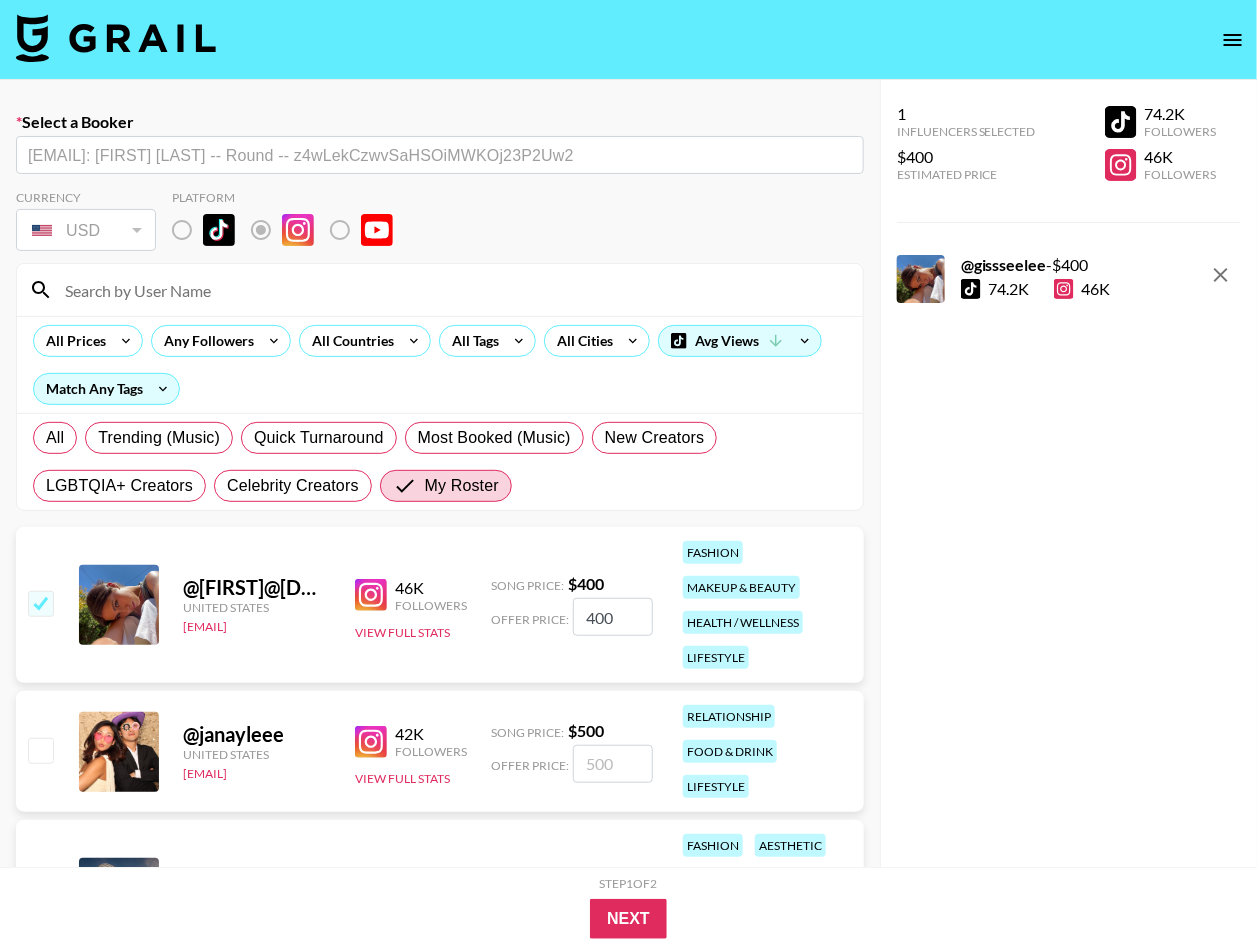 drag, startPoint x: 617, startPoint y: 619, endPoint x: 526, endPoint y: 608, distance: 91.66242 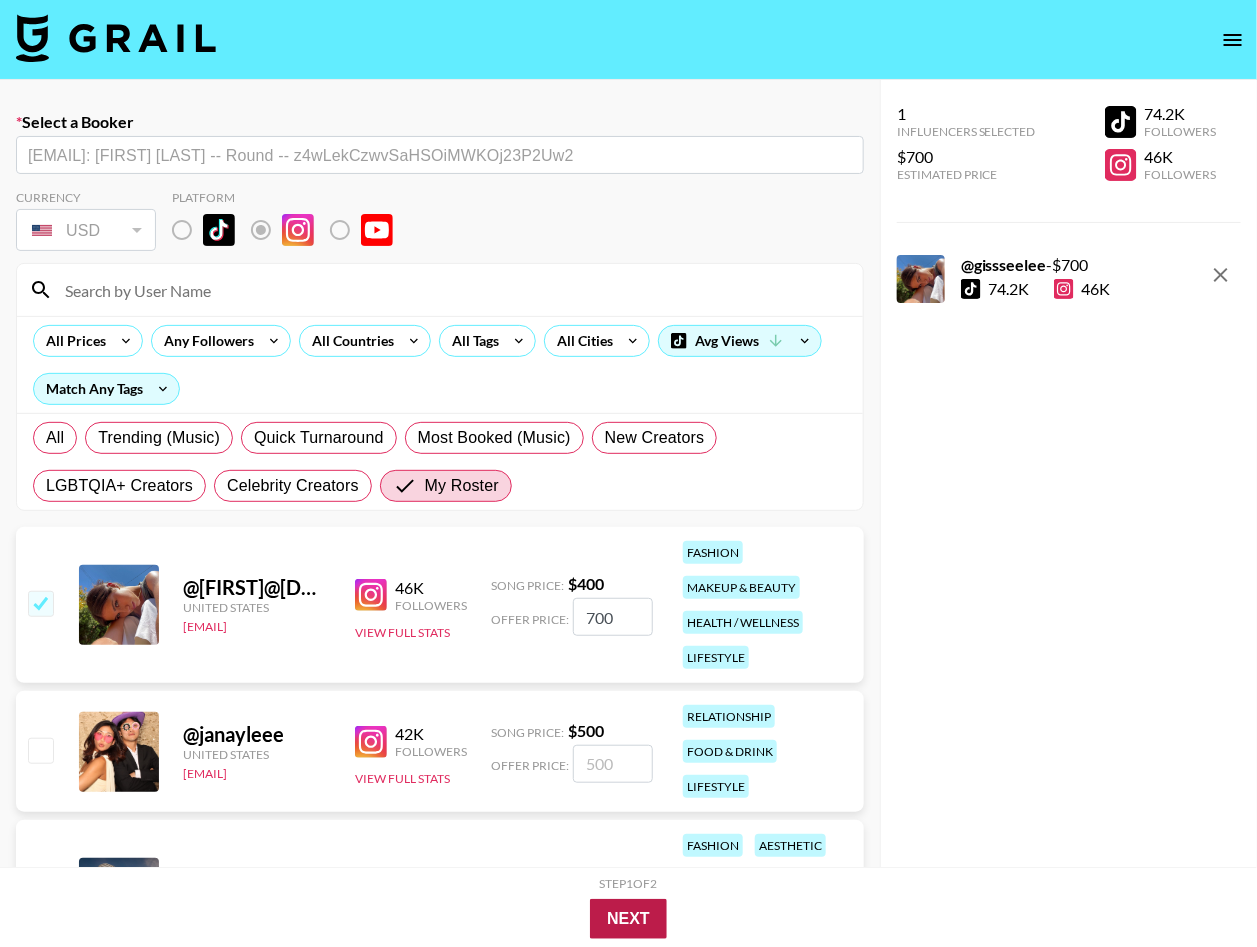 type on "700" 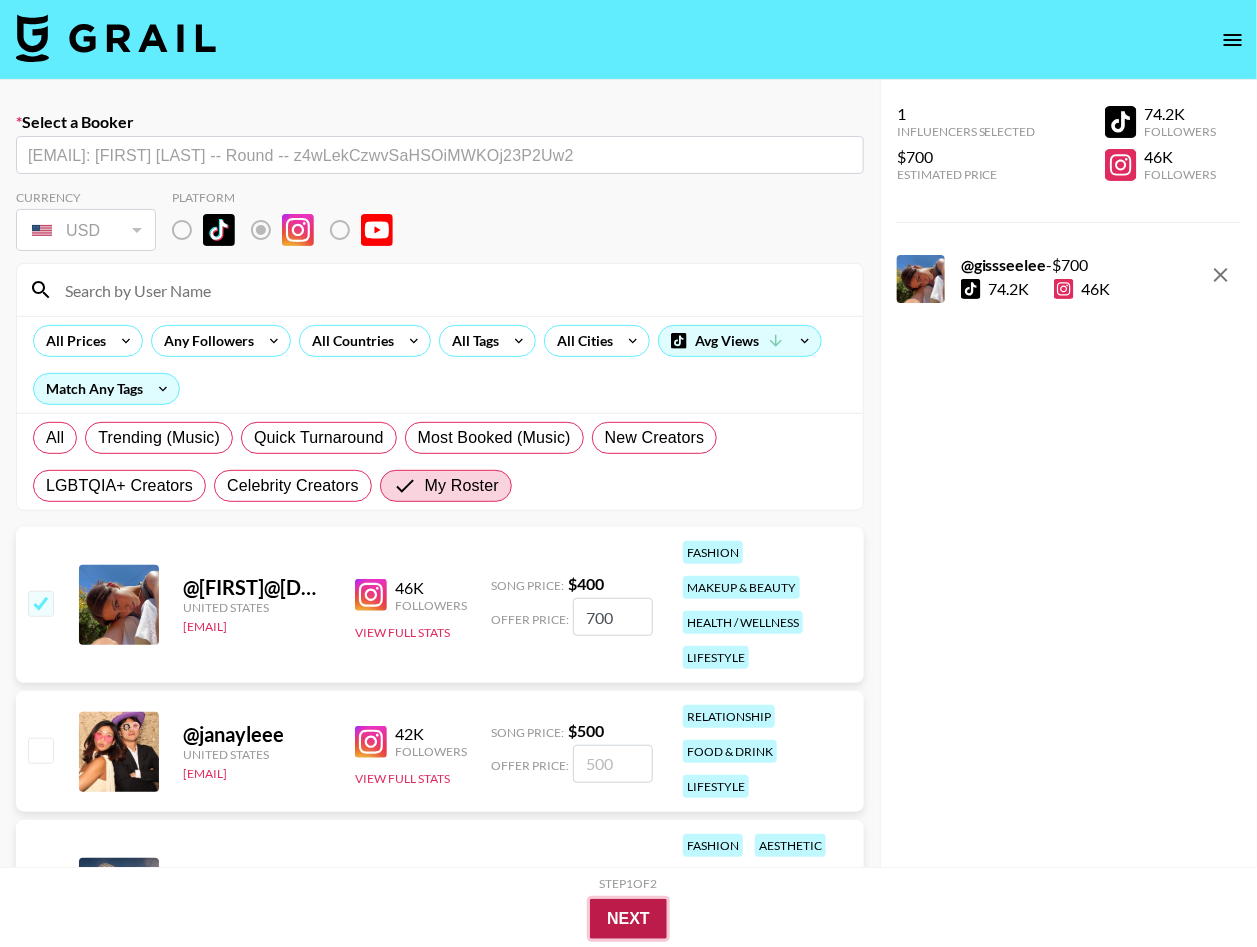 click on "Next" at bounding box center [628, 919] 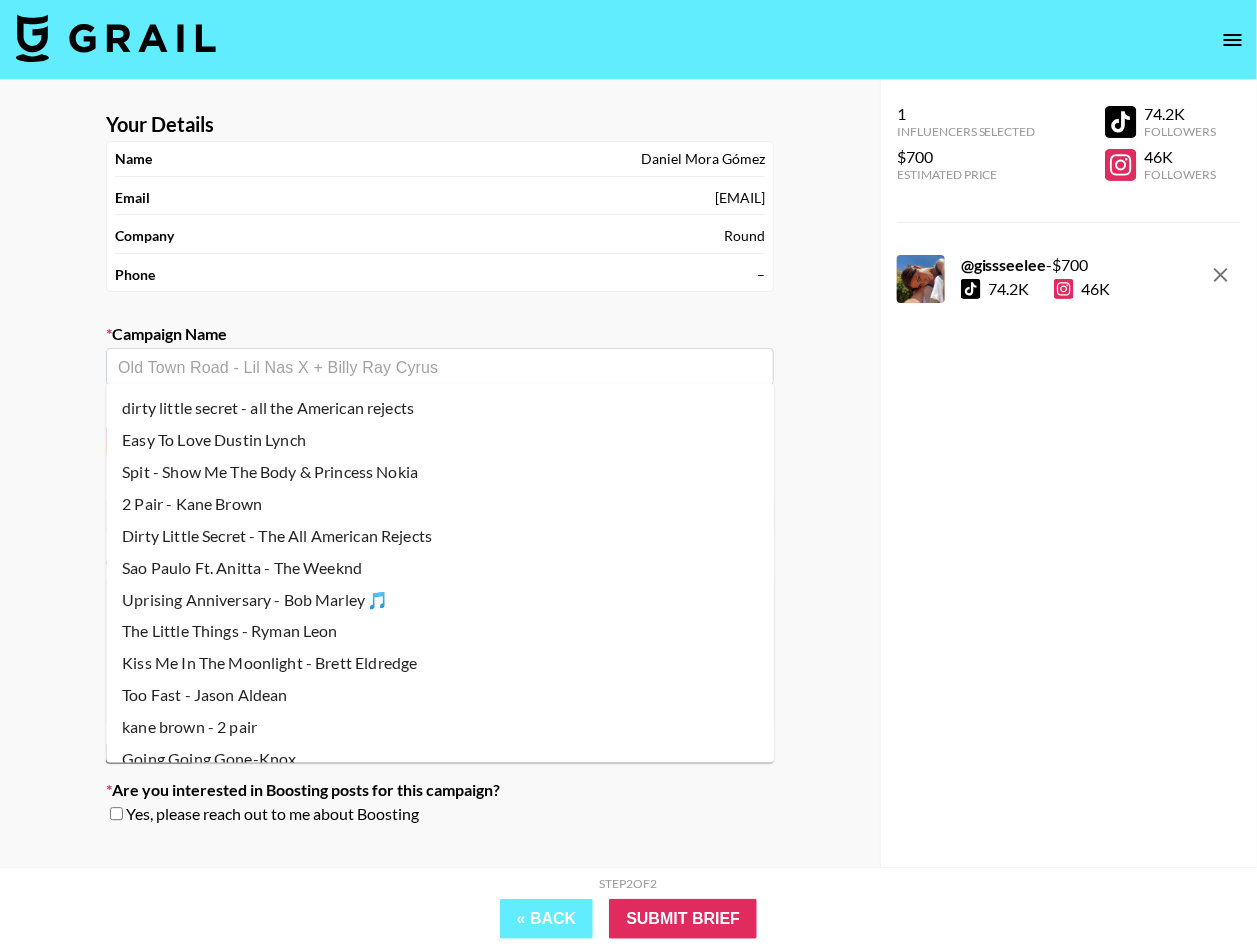 click at bounding box center [440, 367] 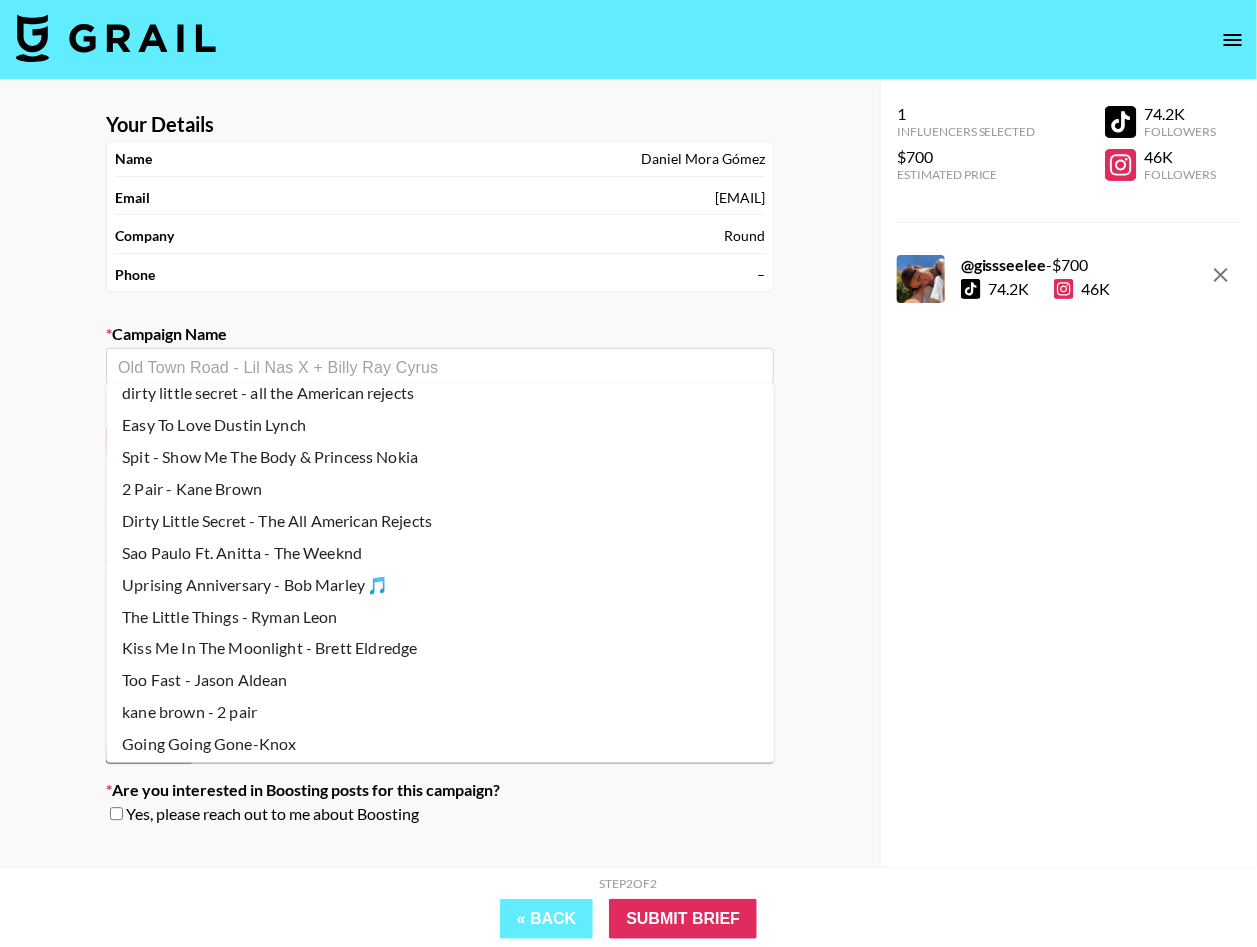 scroll, scrollTop: 0, scrollLeft: 0, axis: both 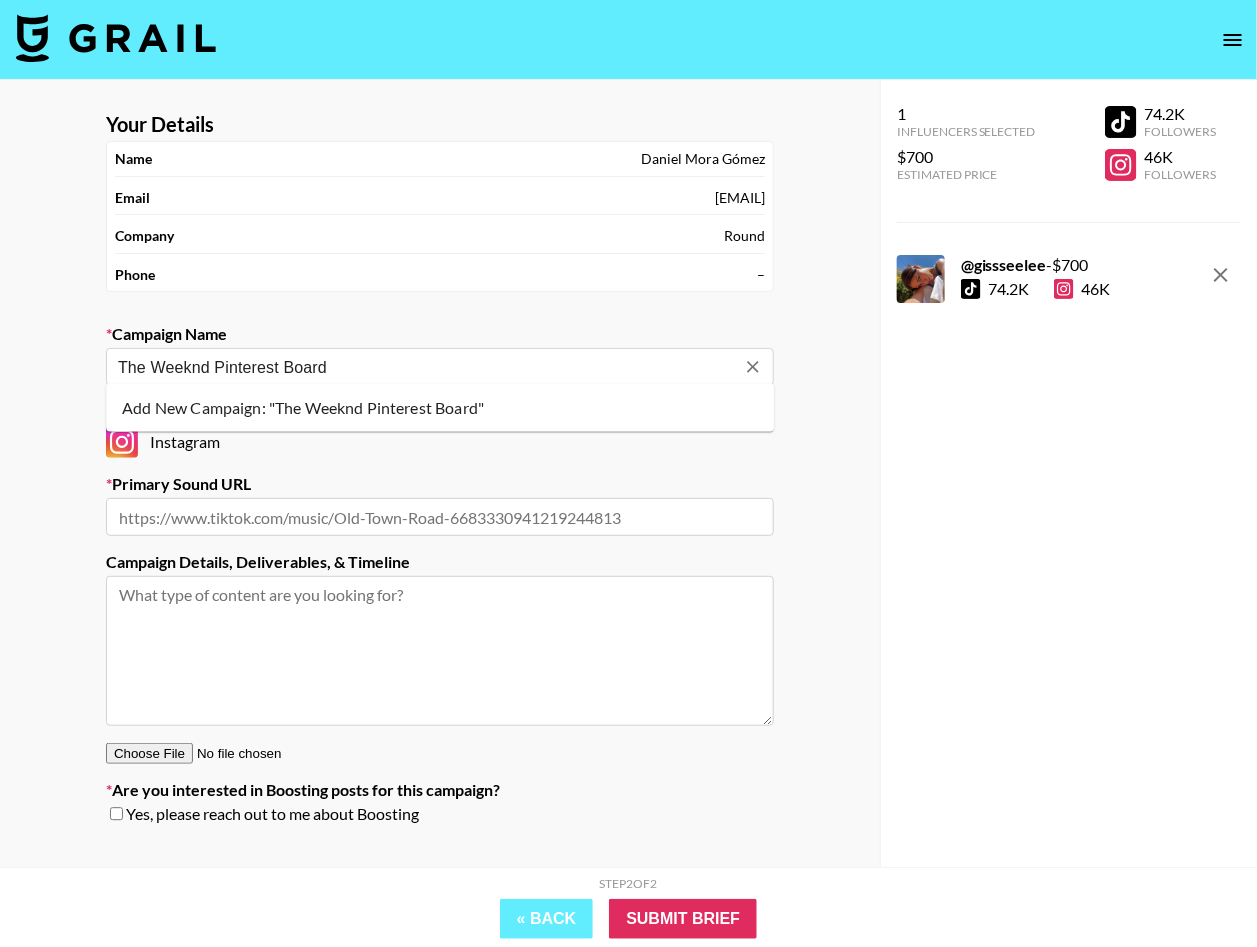 click on "Add New Campaign: "The Weeknd Pinterest Board"" at bounding box center [440, 408] 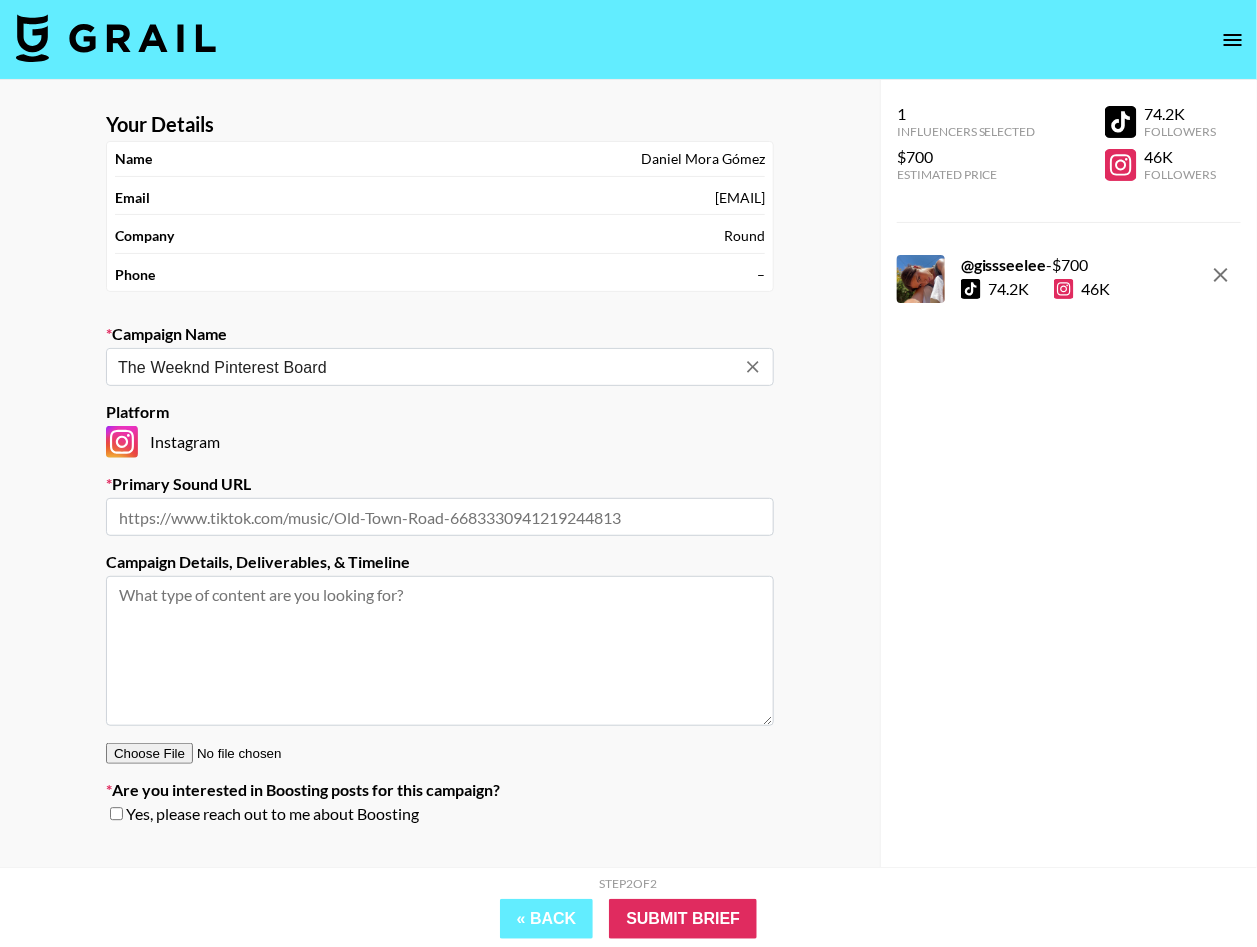 type on "The Weeknd Pinterest Board" 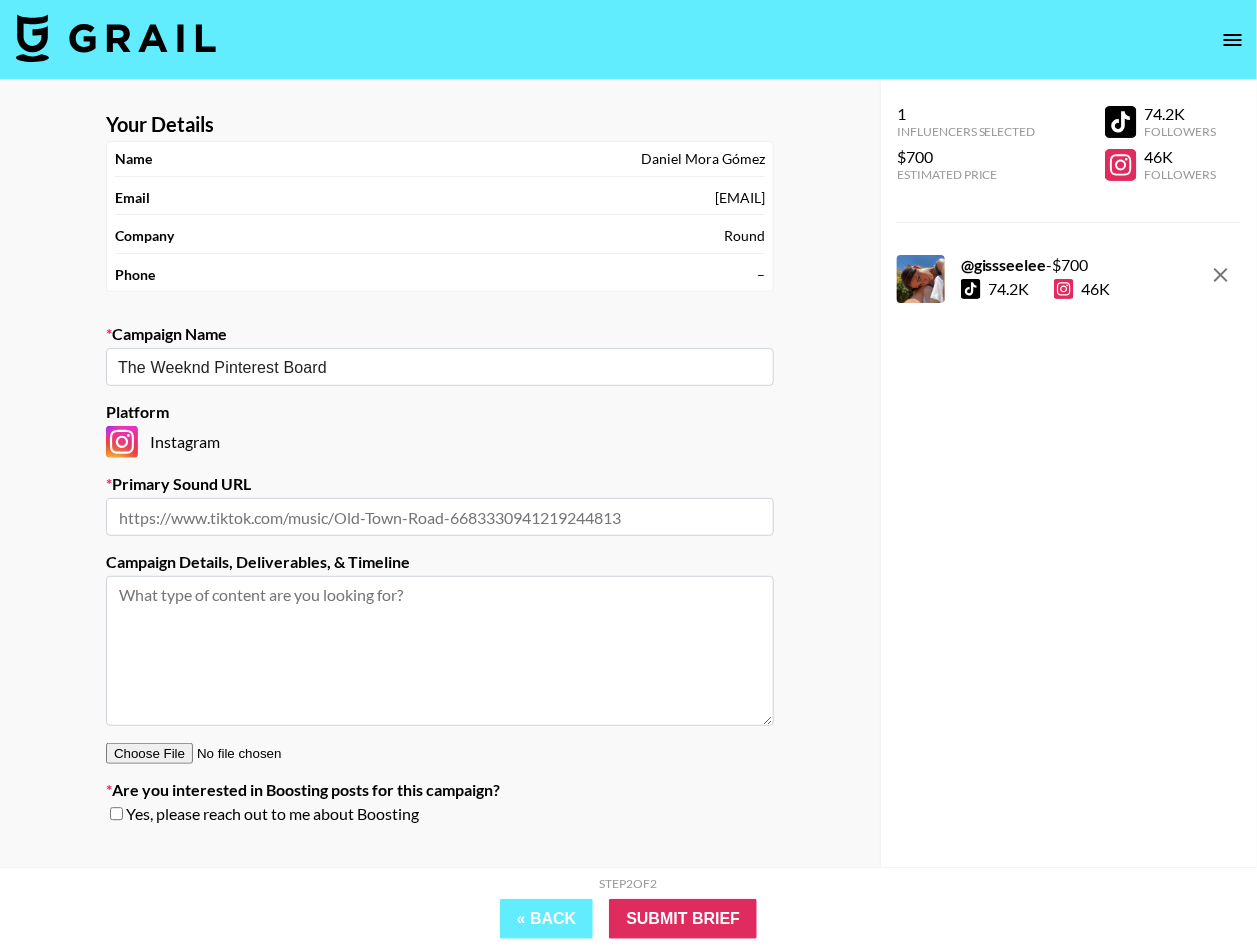 click at bounding box center [440, 651] 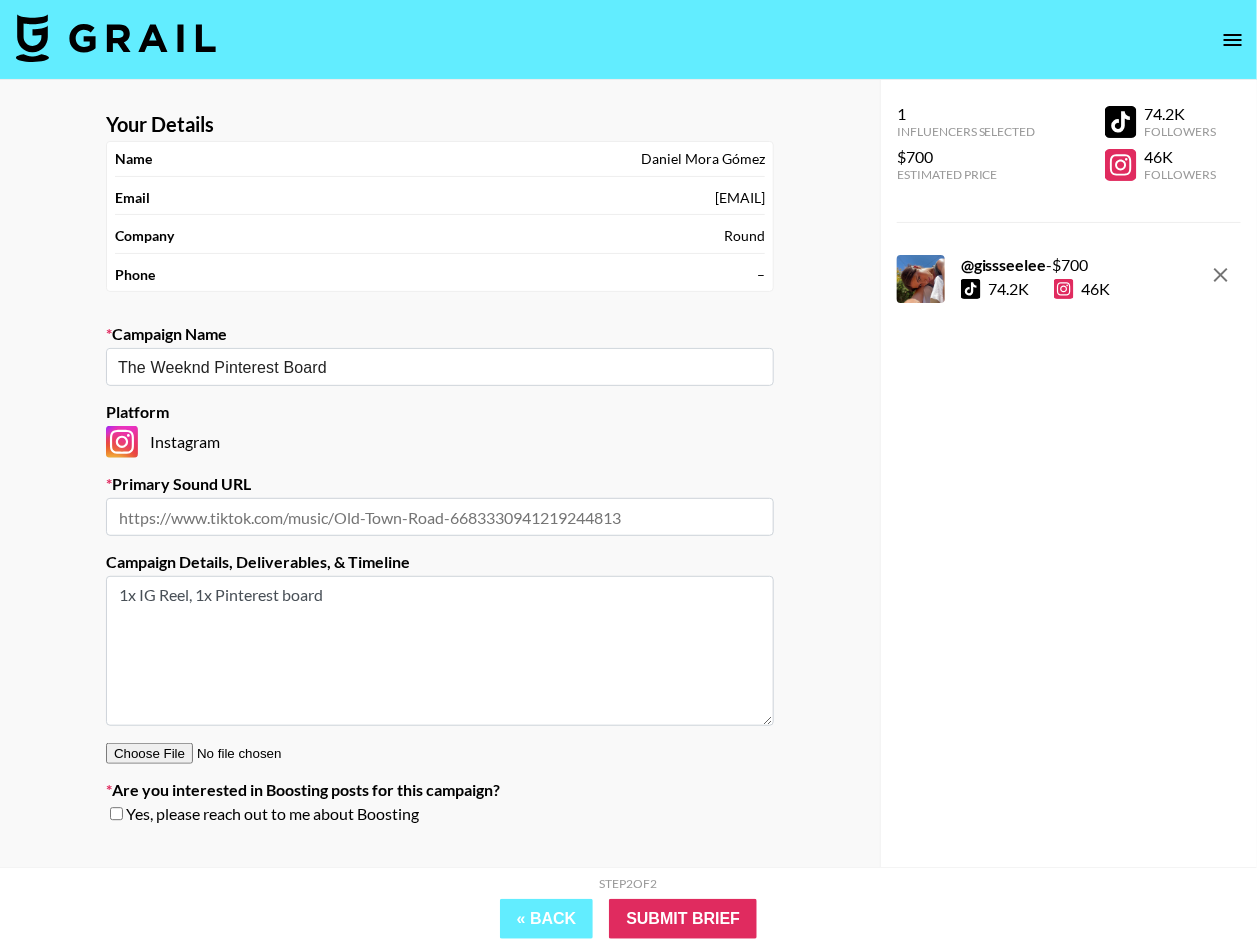 type on "1x IG Reel, 1x Pinterest board" 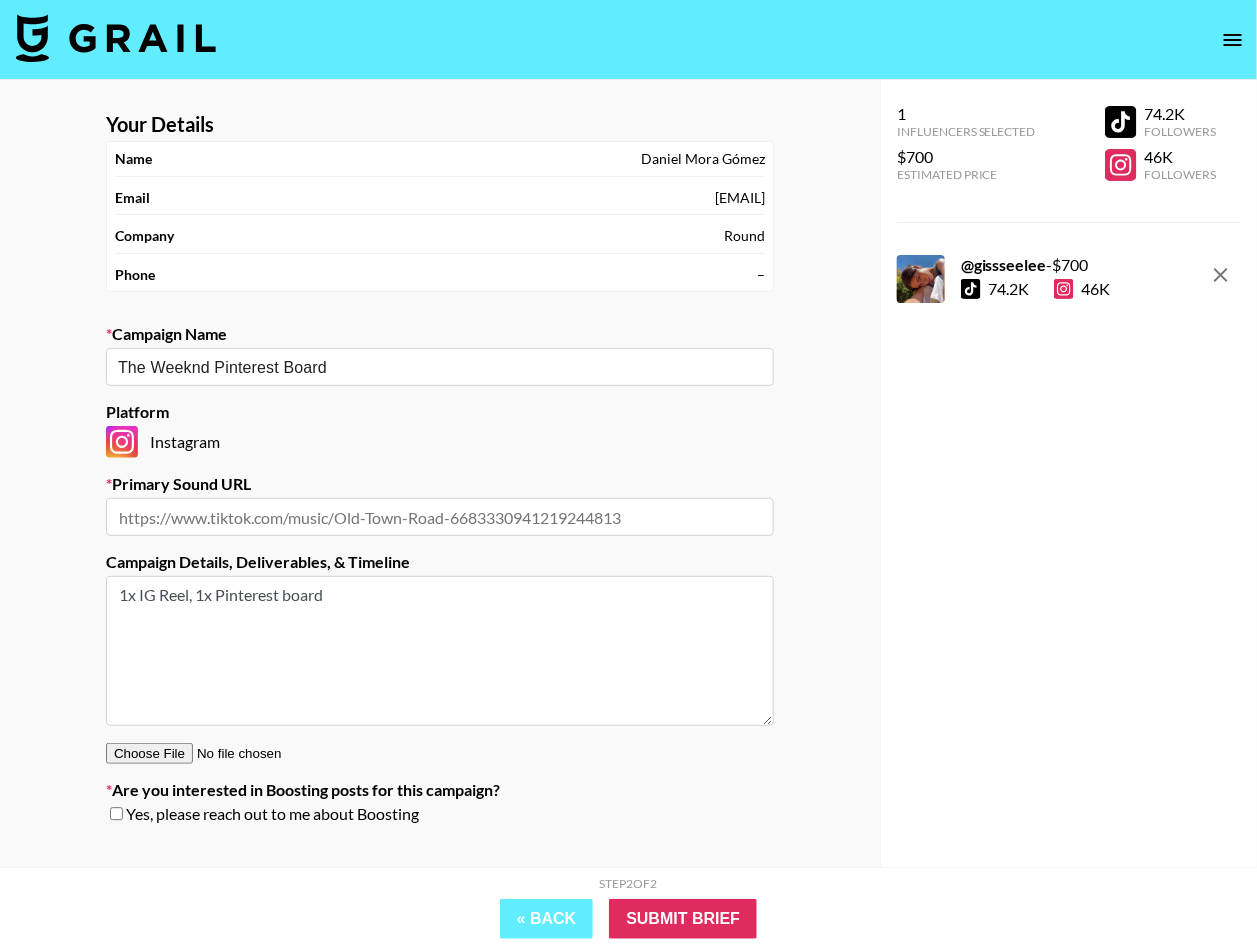 click at bounding box center (440, 517) 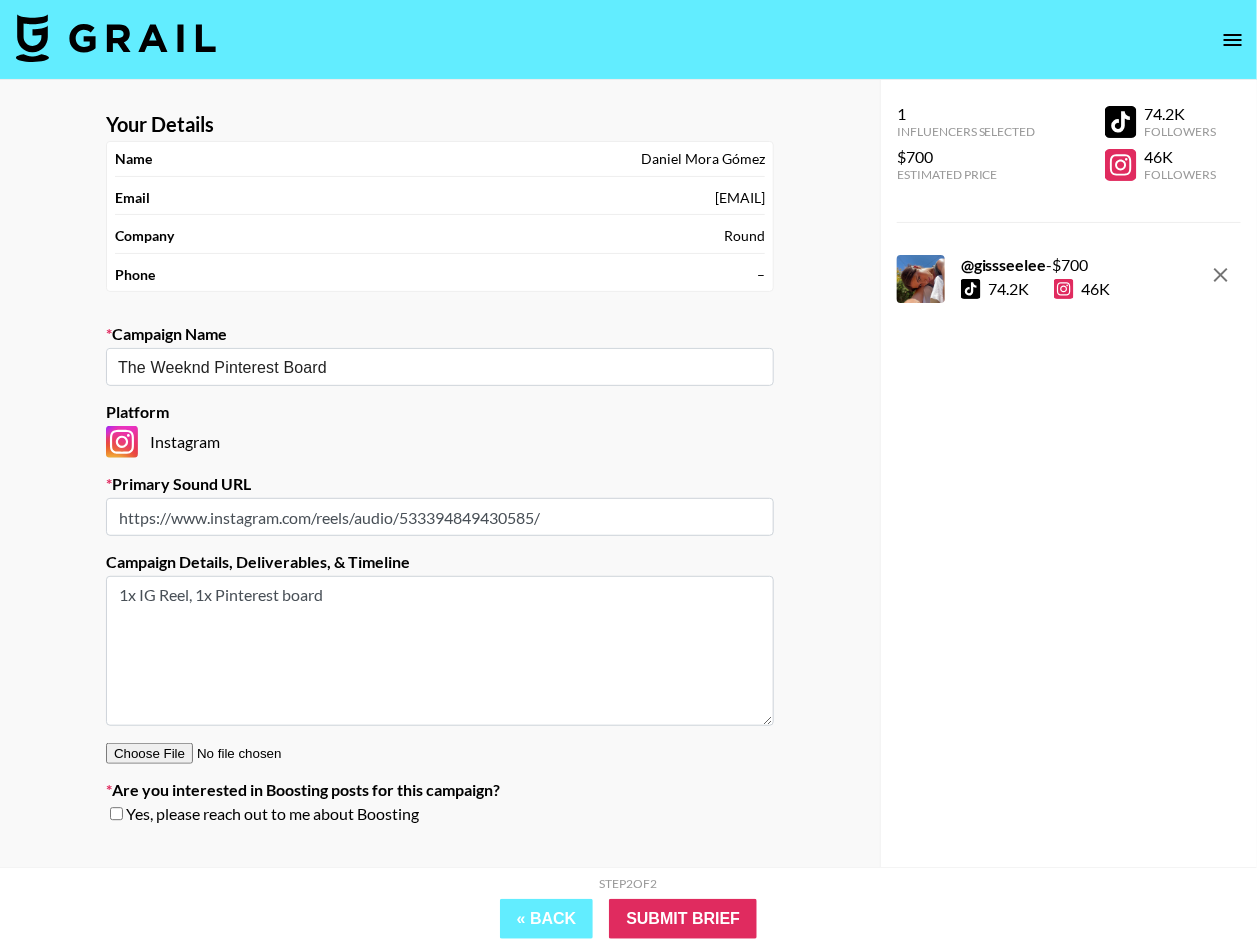 scroll, scrollTop: 21, scrollLeft: 0, axis: vertical 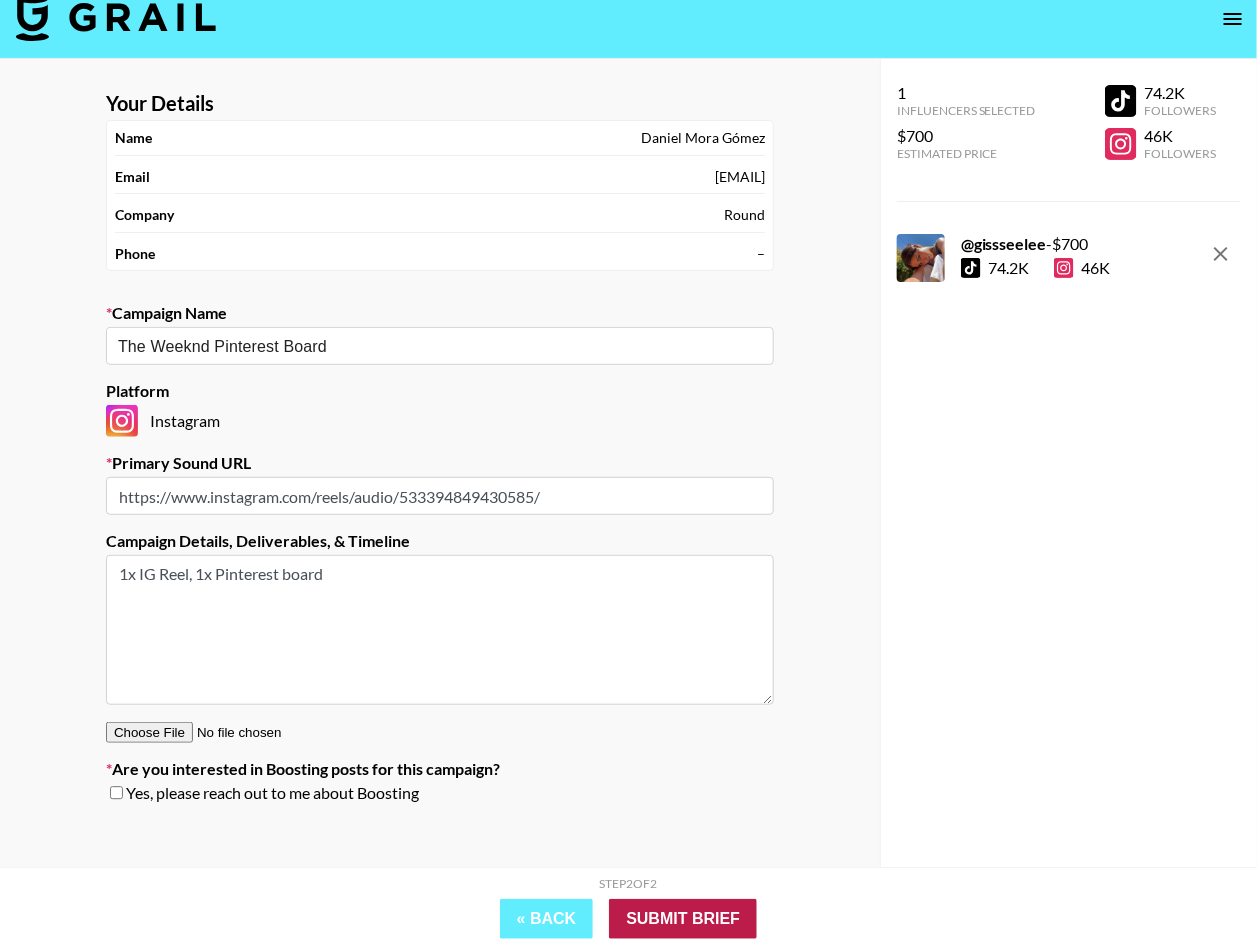 type on "https://www.instagram.com/reels/audio/533394849430585/" 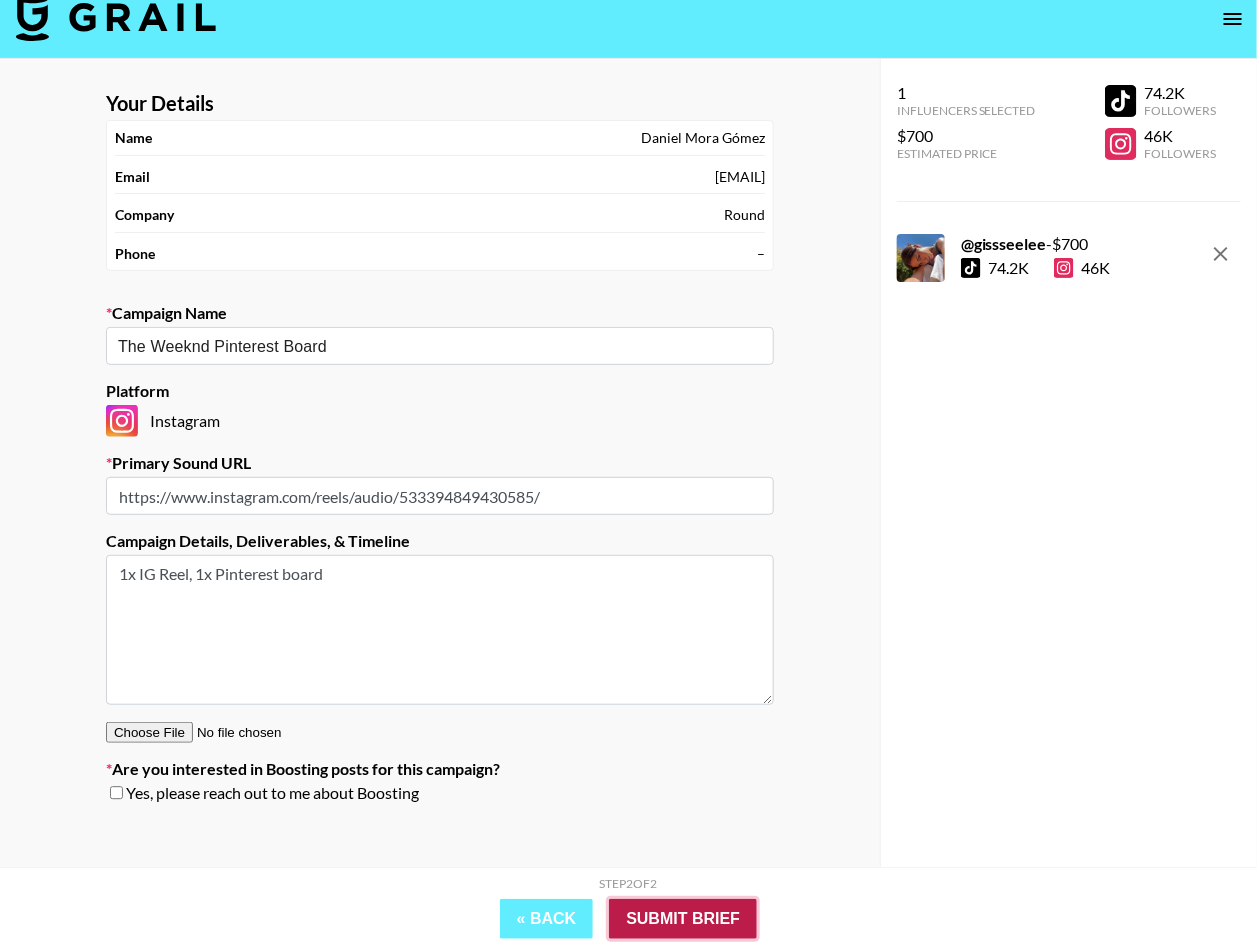 click on "Submit Brief" at bounding box center (683, 919) 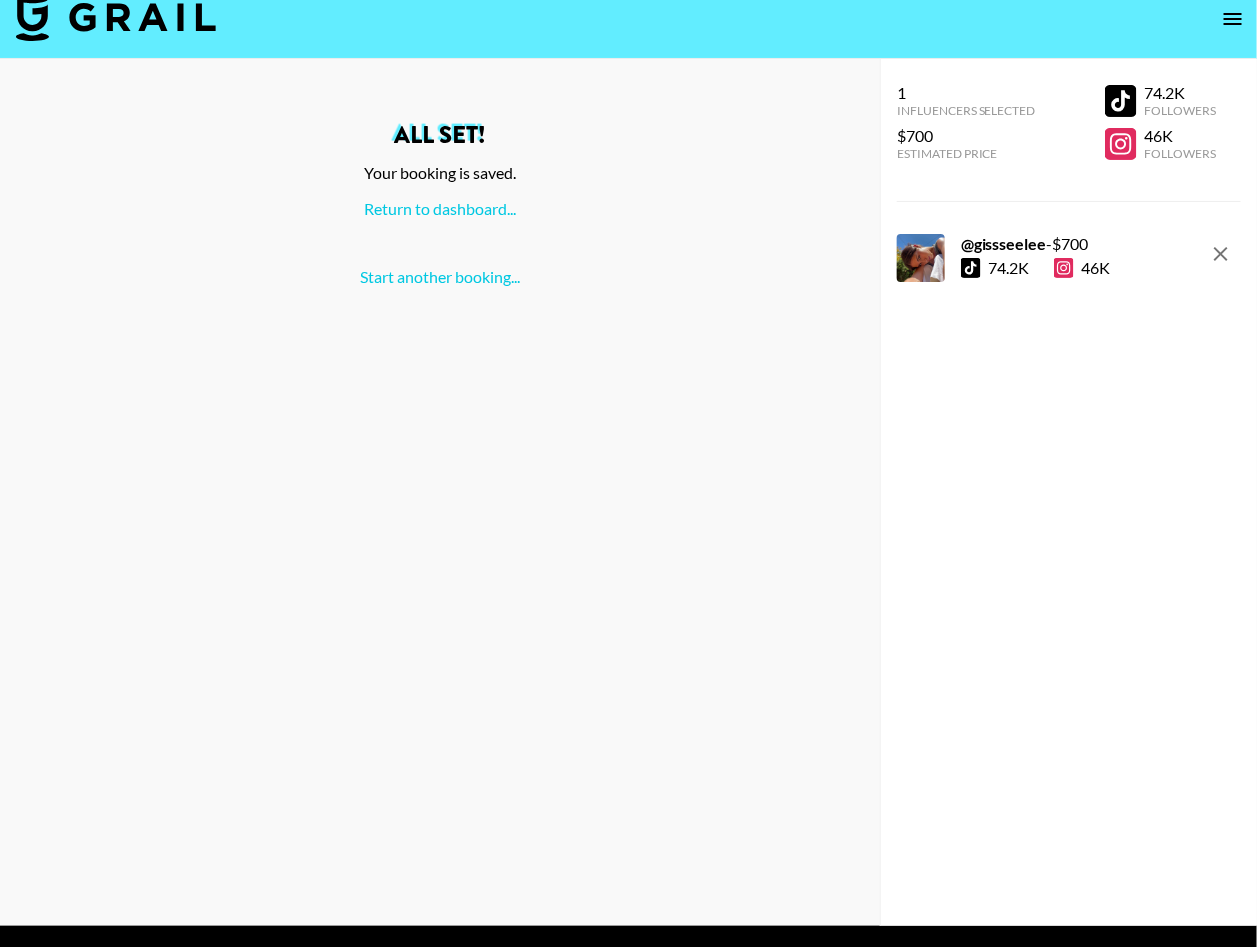 click on "All set! Your booking is saved. Return to dashboard... Start another booking..." at bounding box center (440, 205) 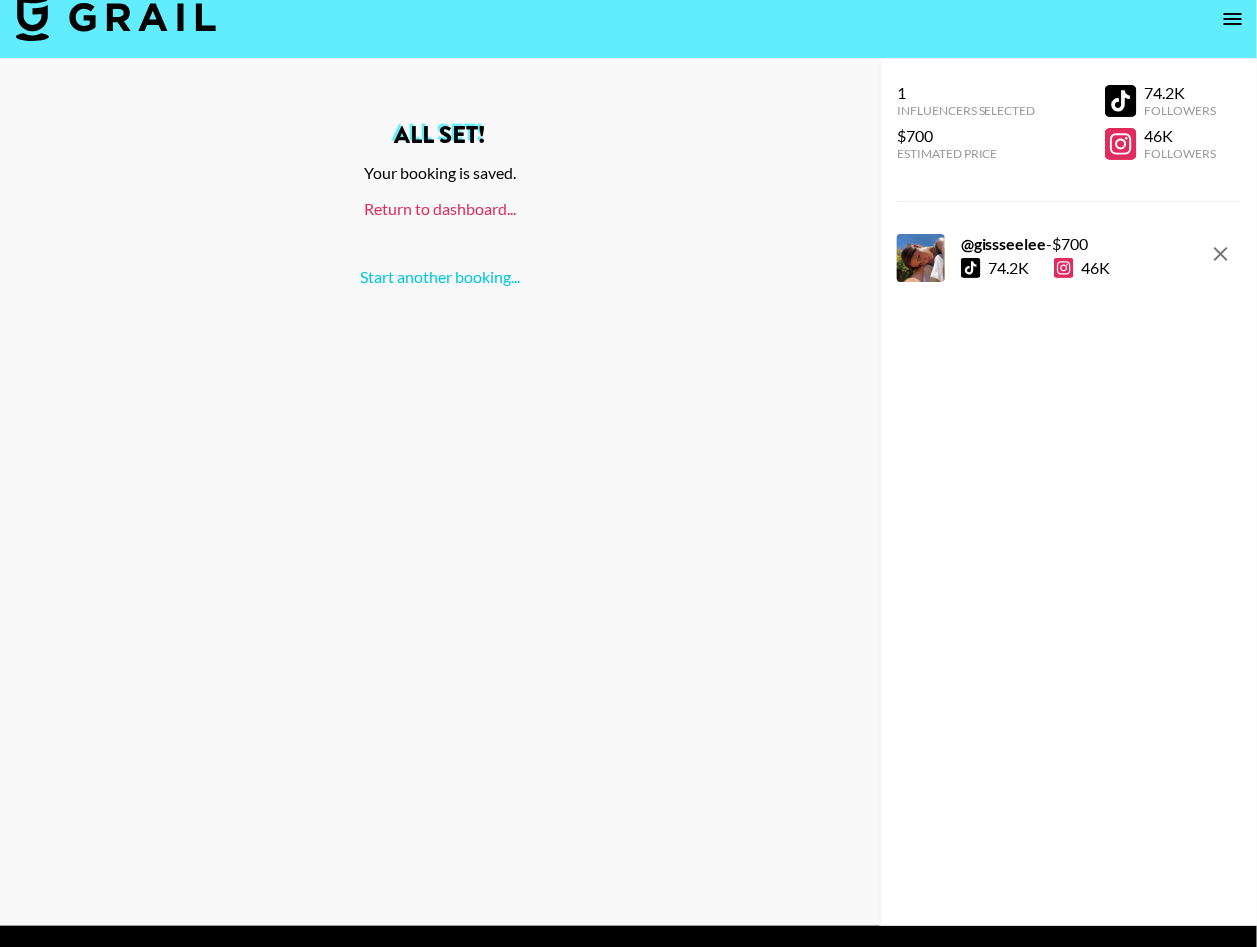 click on "Return to dashboard..." at bounding box center [440, 208] 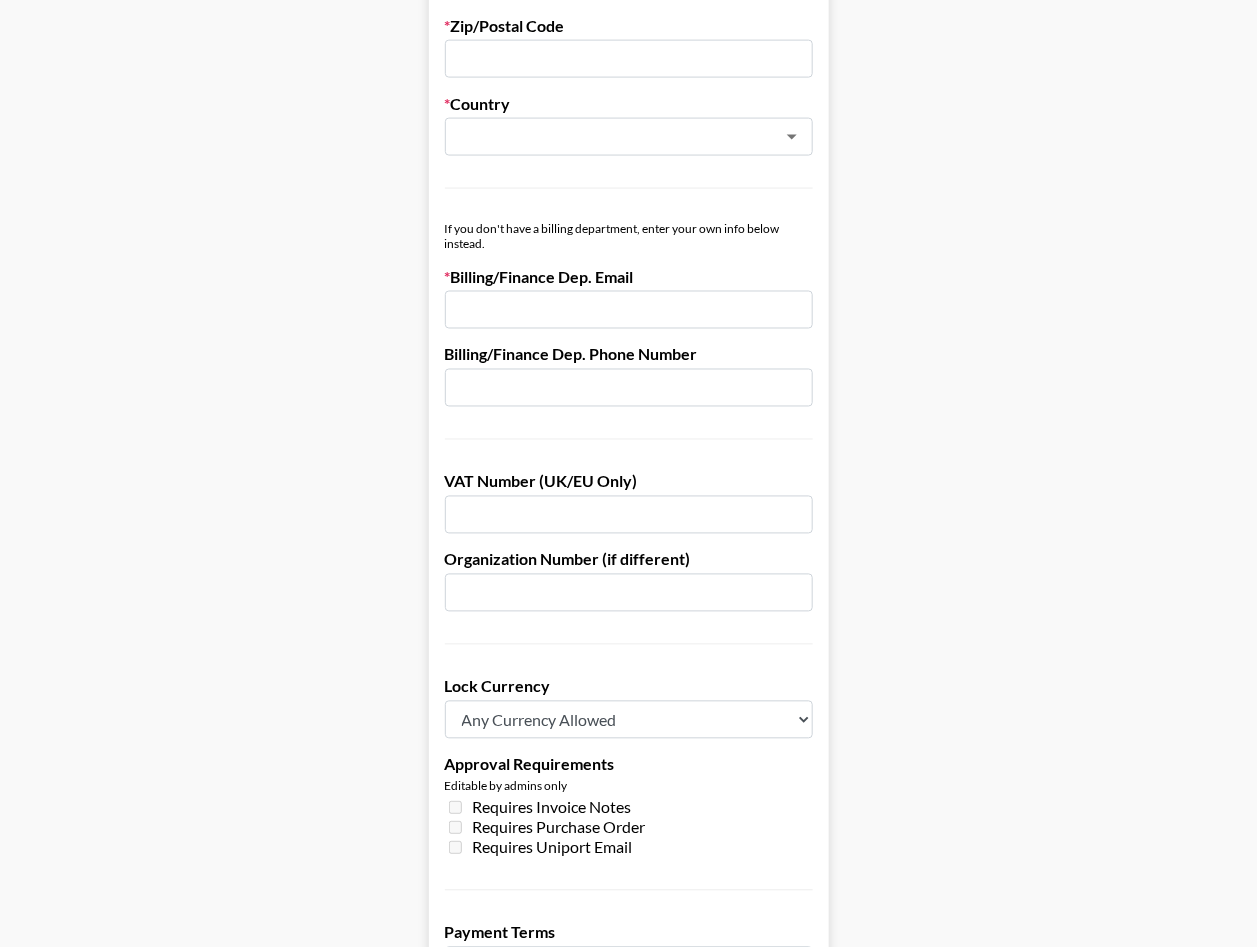 scroll, scrollTop: 926, scrollLeft: 0, axis: vertical 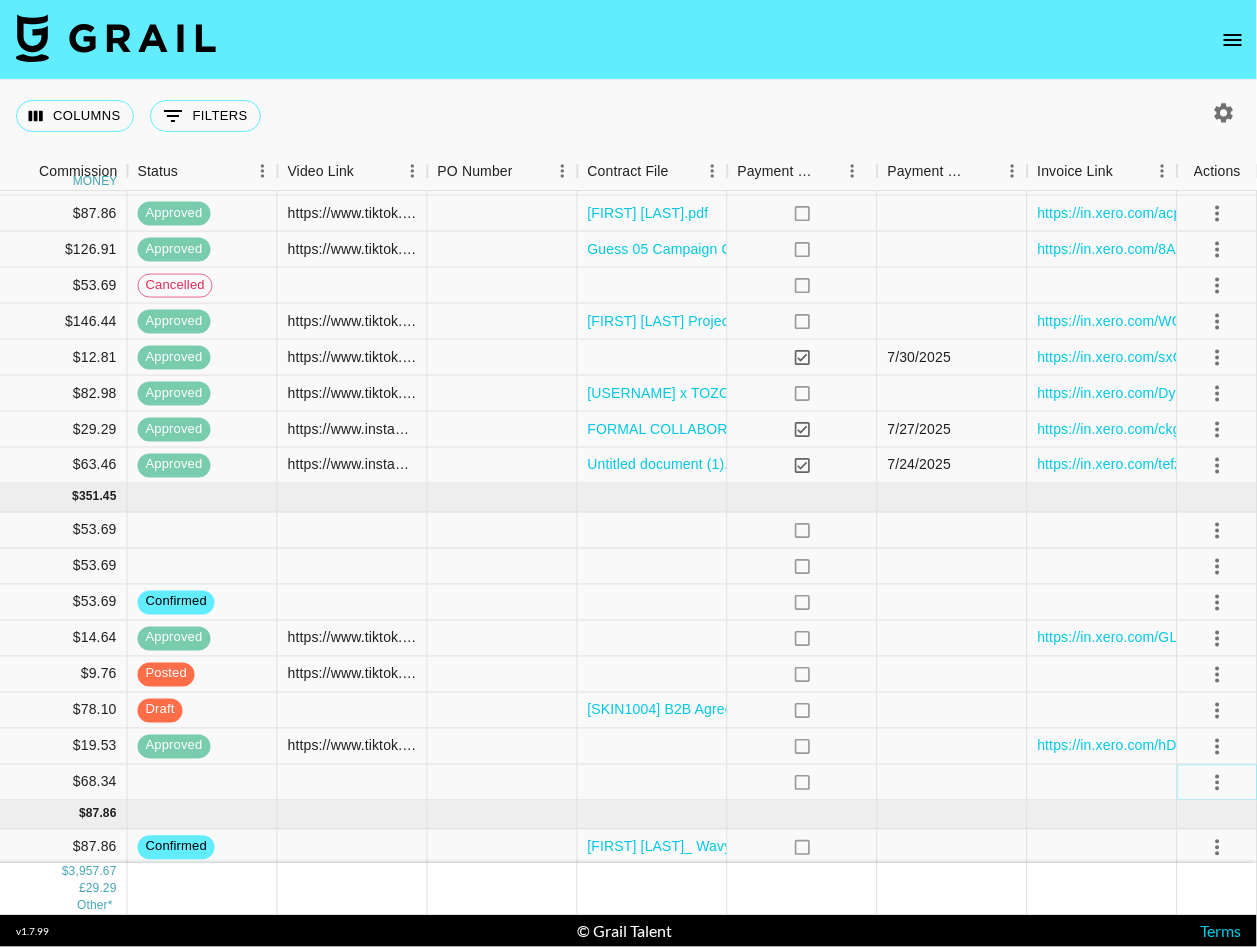 click 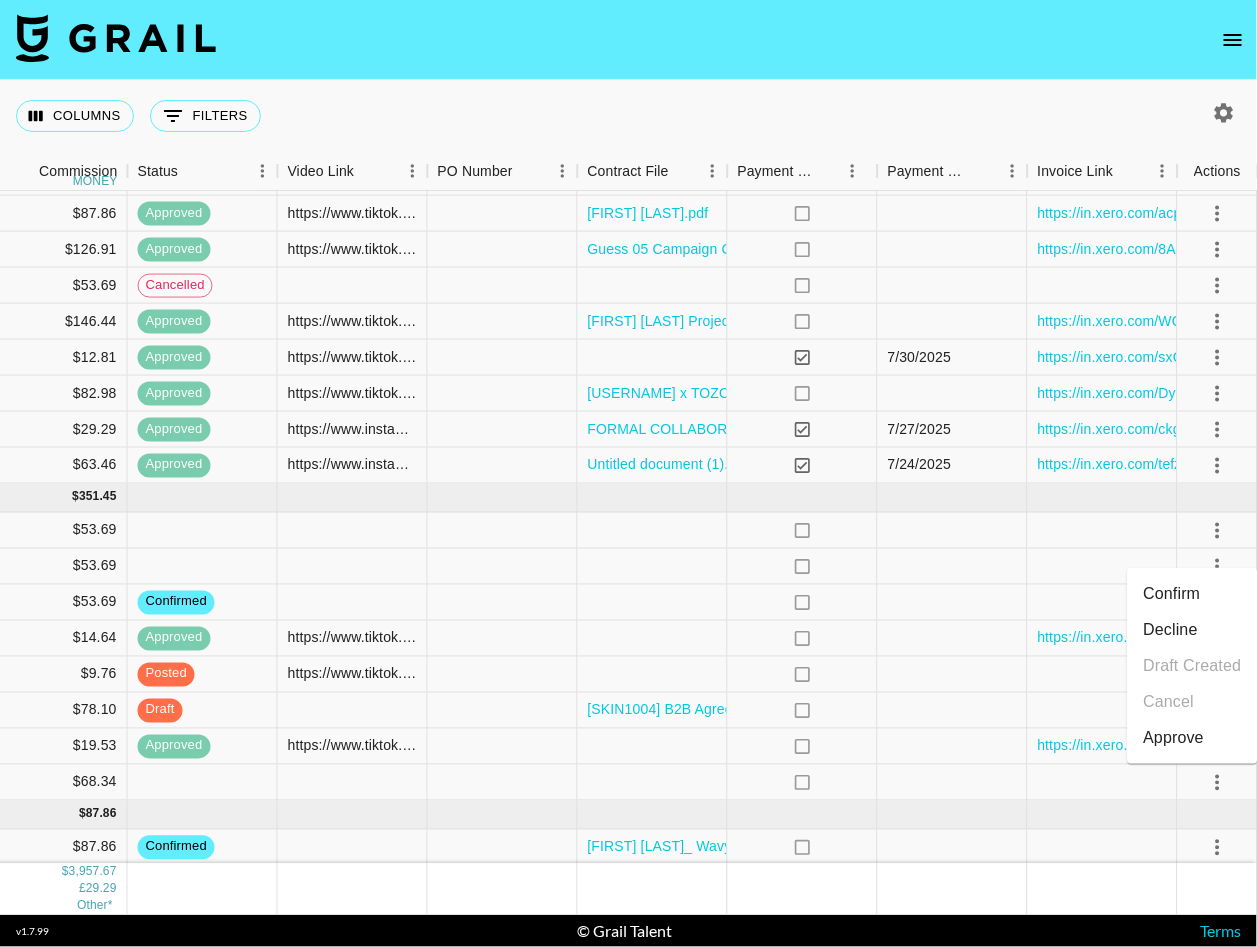 click on "Confirm" at bounding box center [1193, 594] 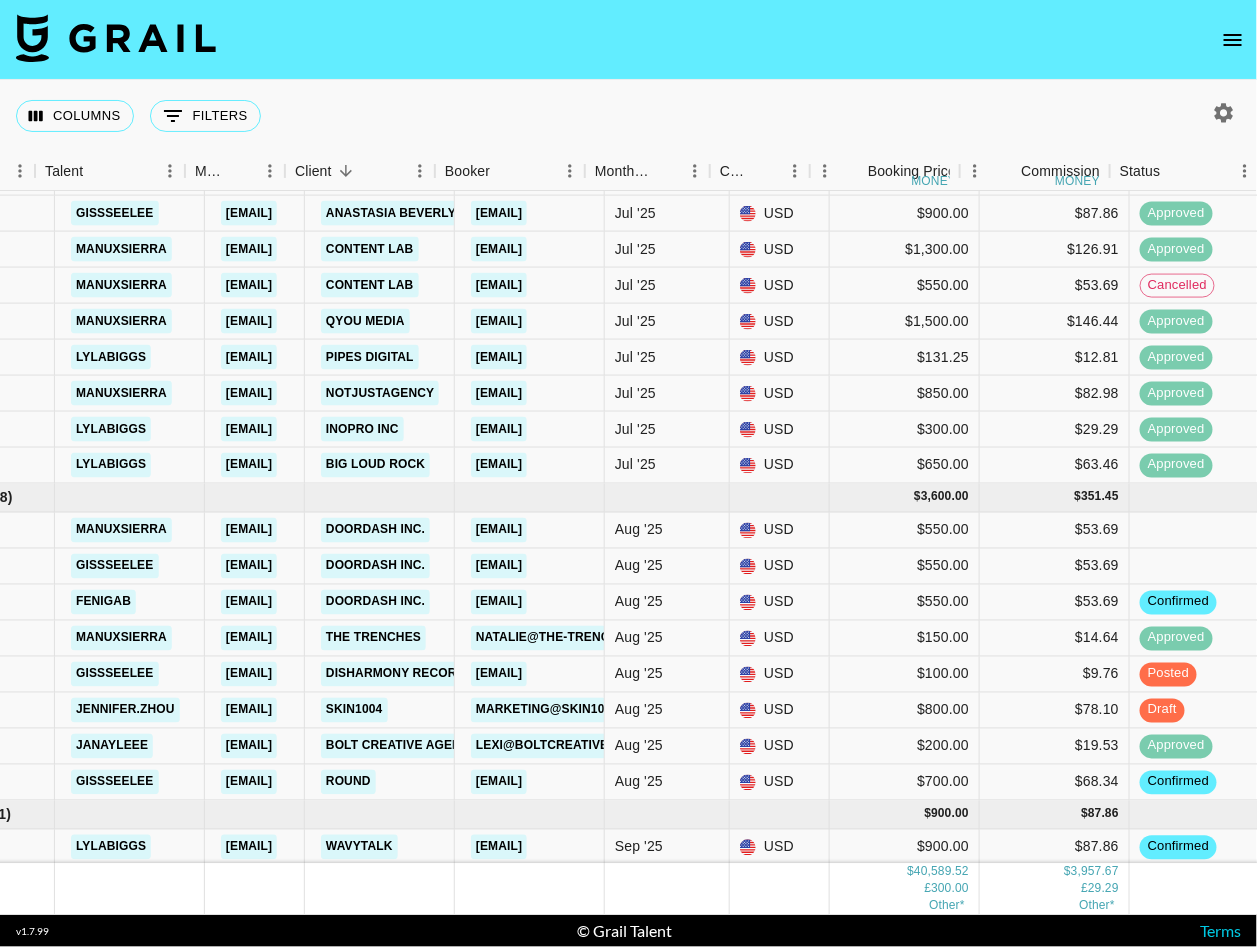 scroll, scrollTop: 1761, scrollLeft: 0, axis: vertical 